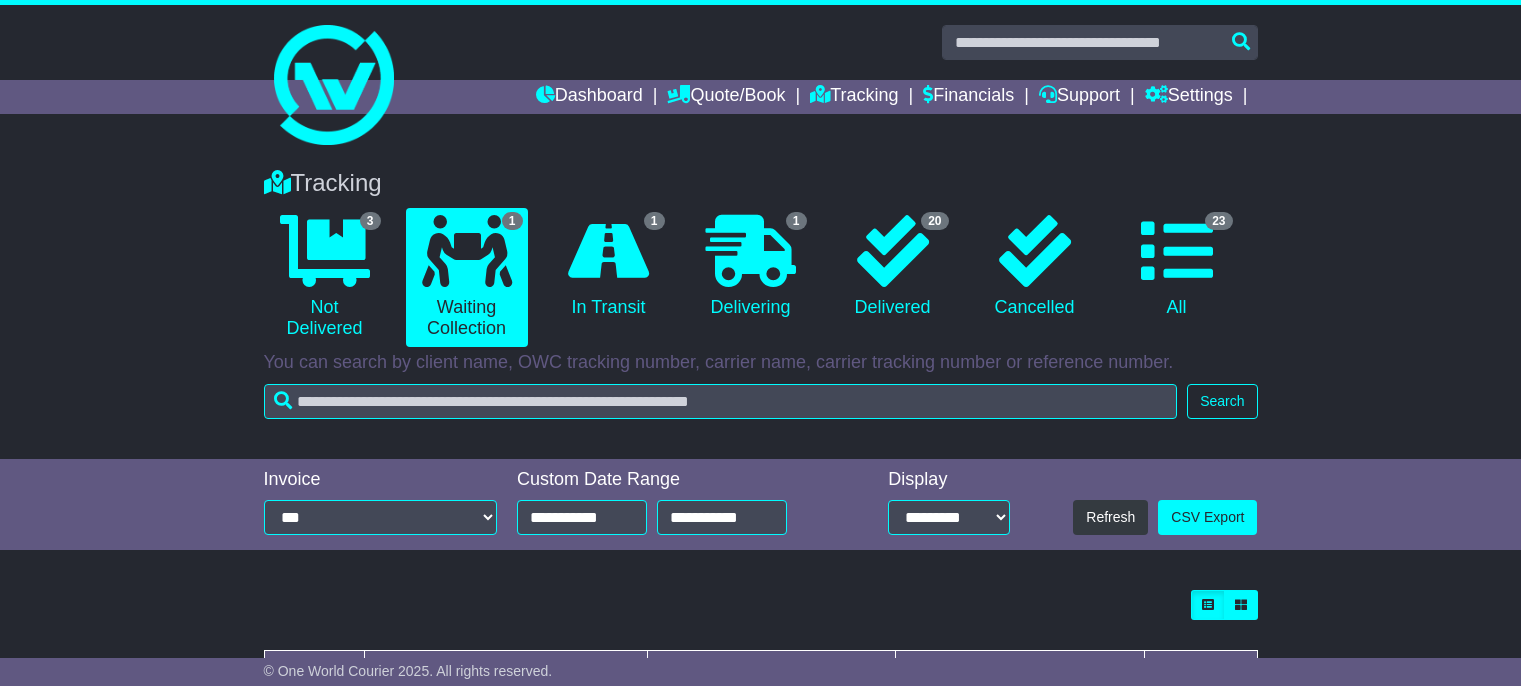 scroll, scrollTop: 159, scrollLeft: 0, axis: vertical 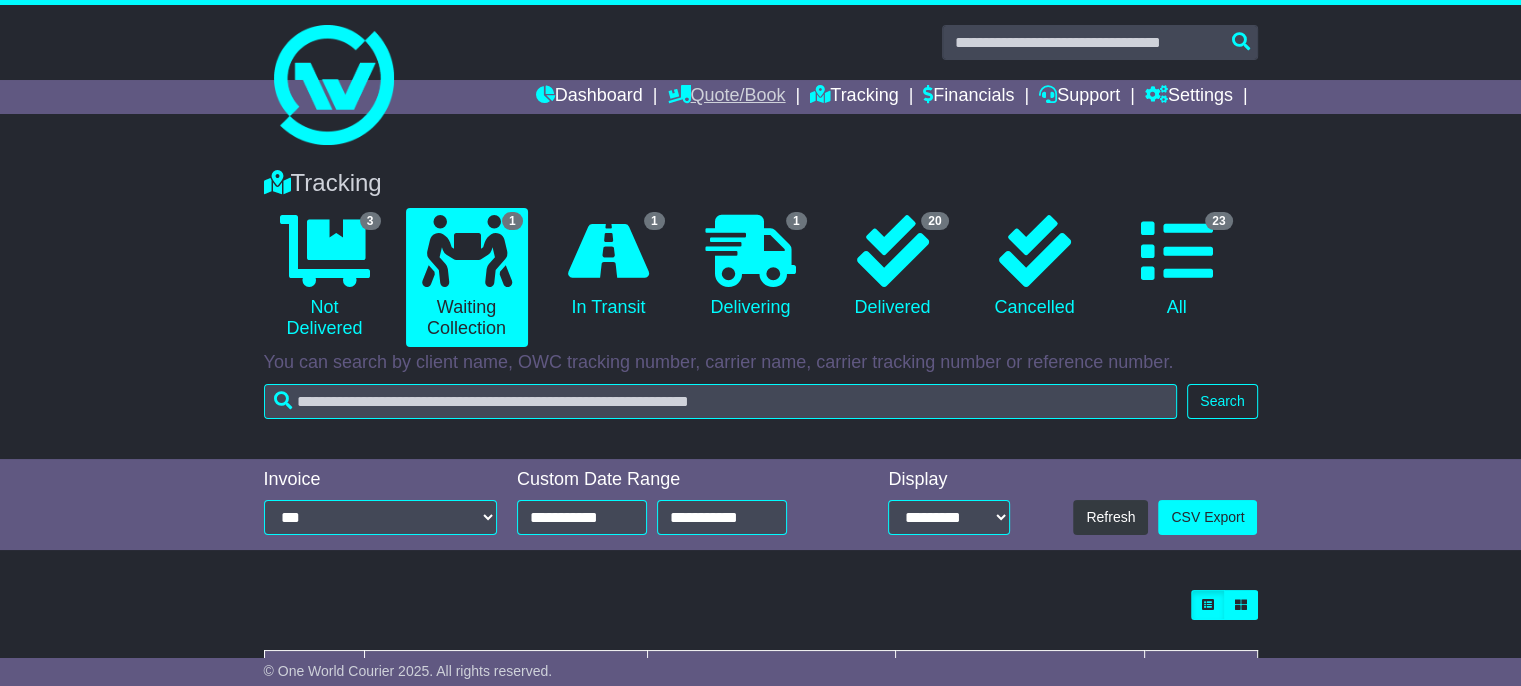 click on "Quote/Book" at bounding box center [726, 97] 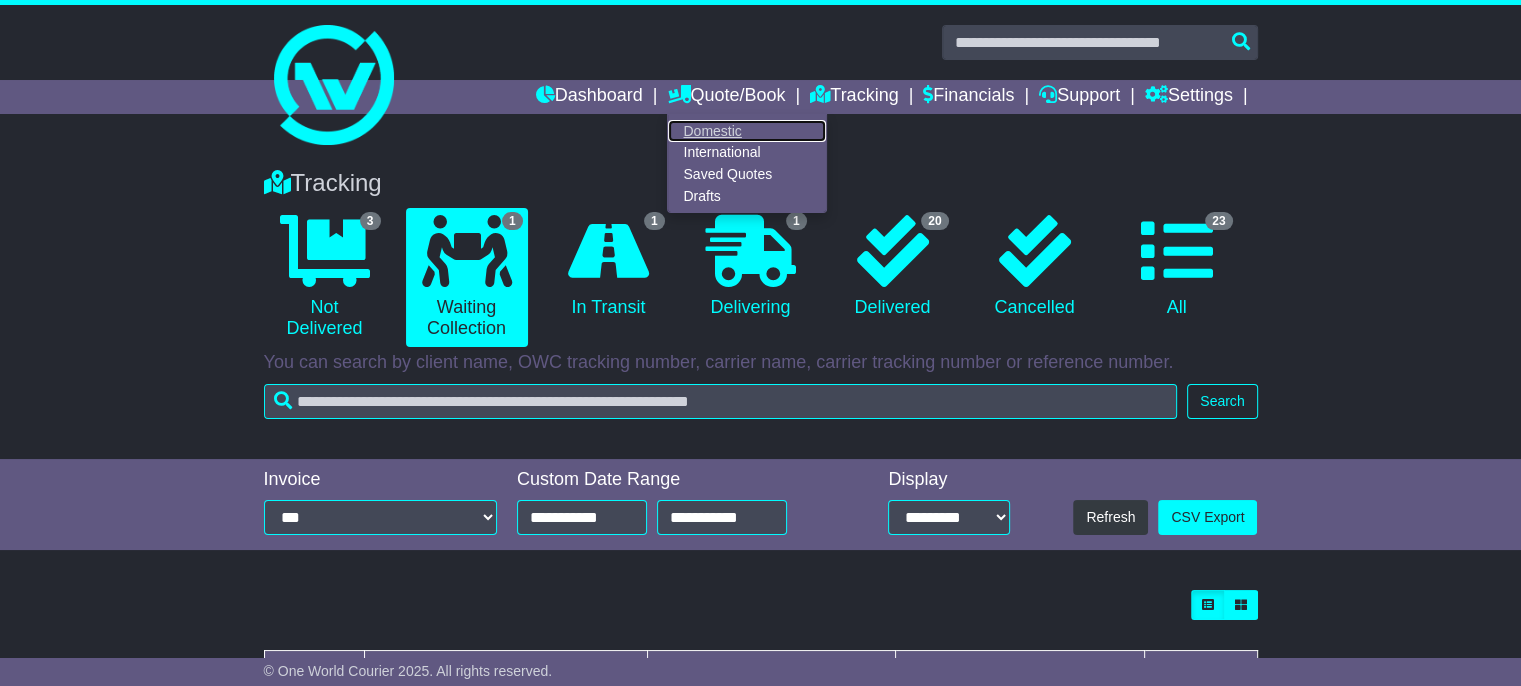 click on "Domestic" at bounding box center [747, 131] 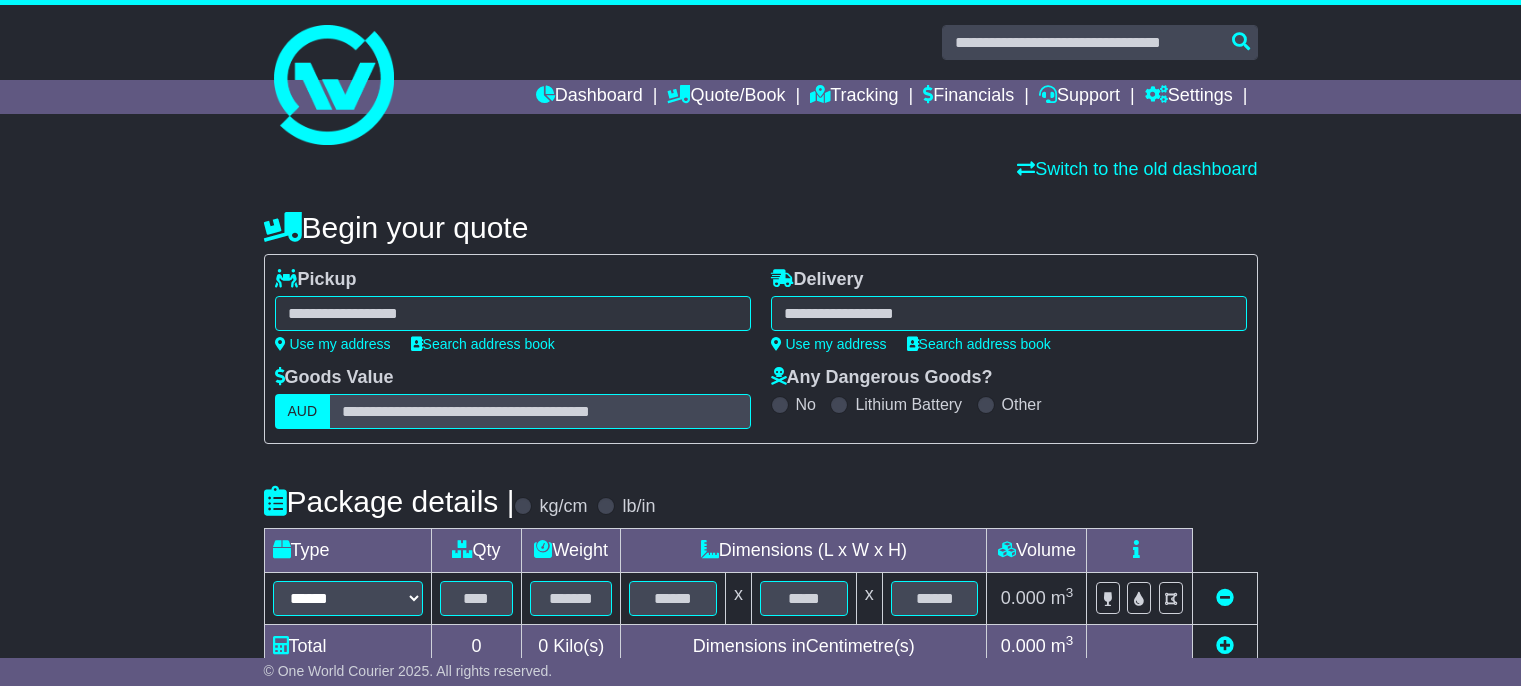 scroll, scrollTop: 0, scrollLeft: 0, axis: both 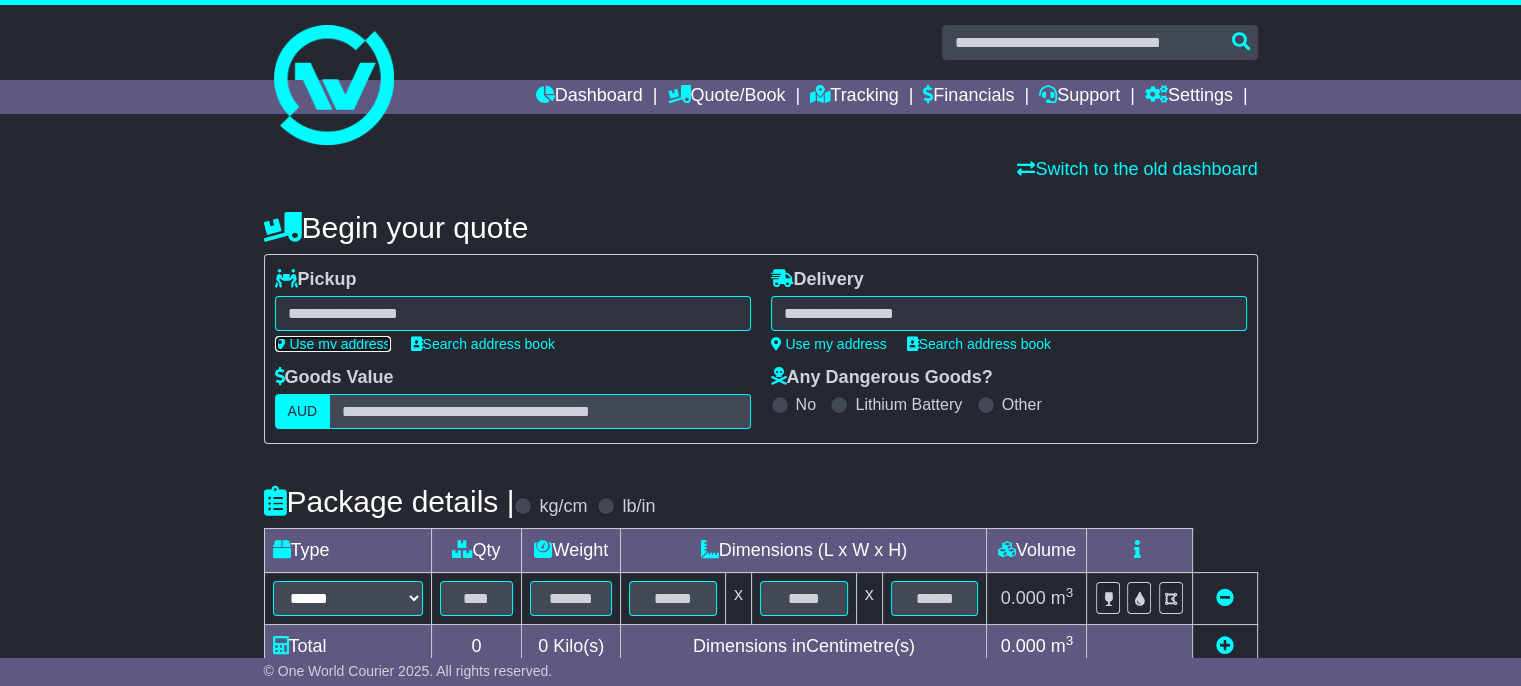 click on "Use my address" at bounding box center [333, 344] 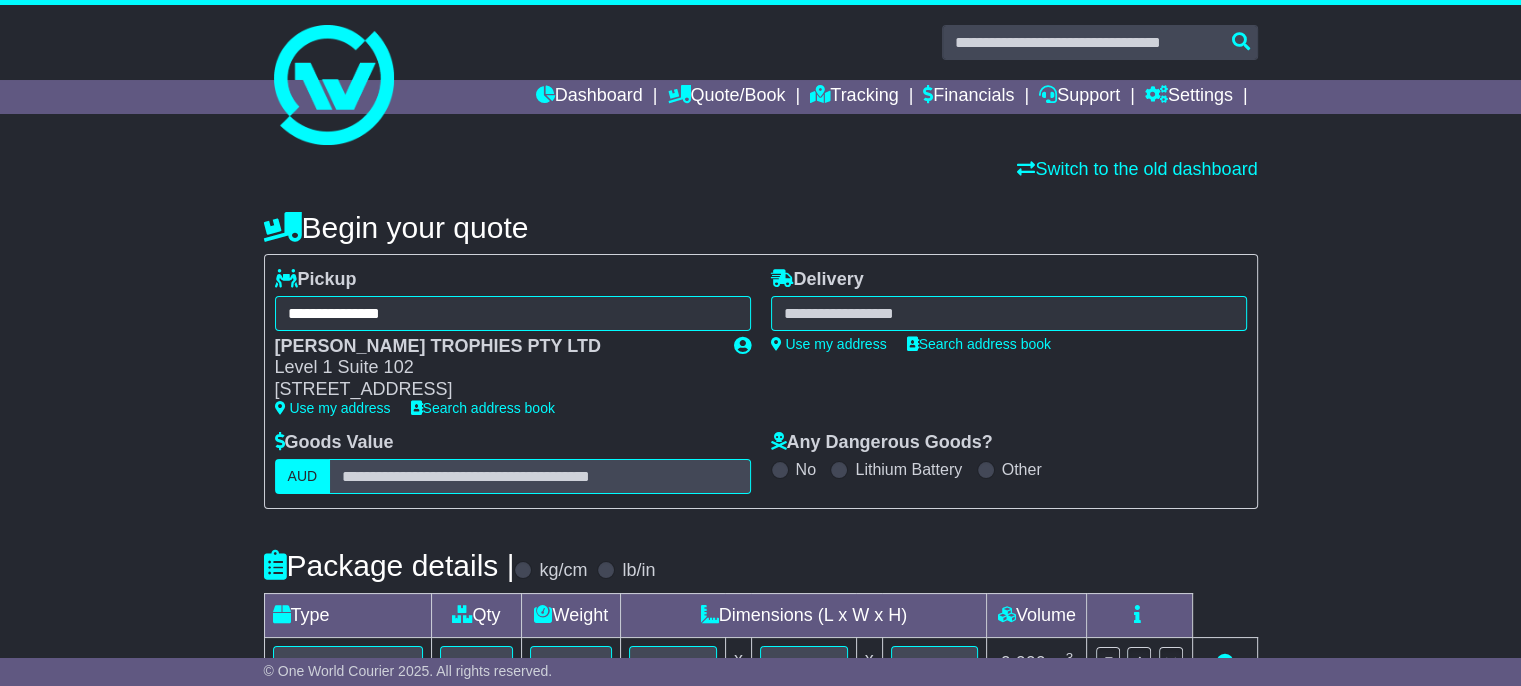 click at bounding box center [1009, 313] 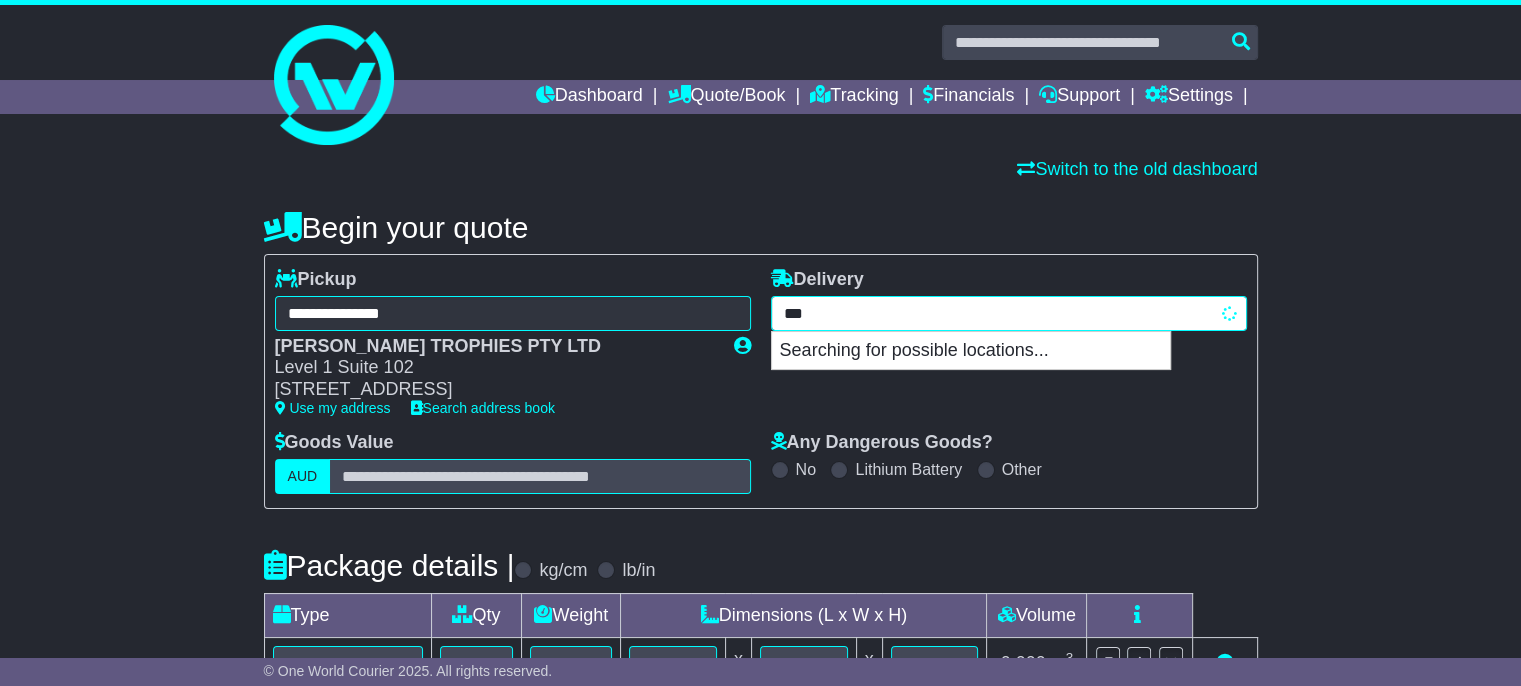 type on "****" 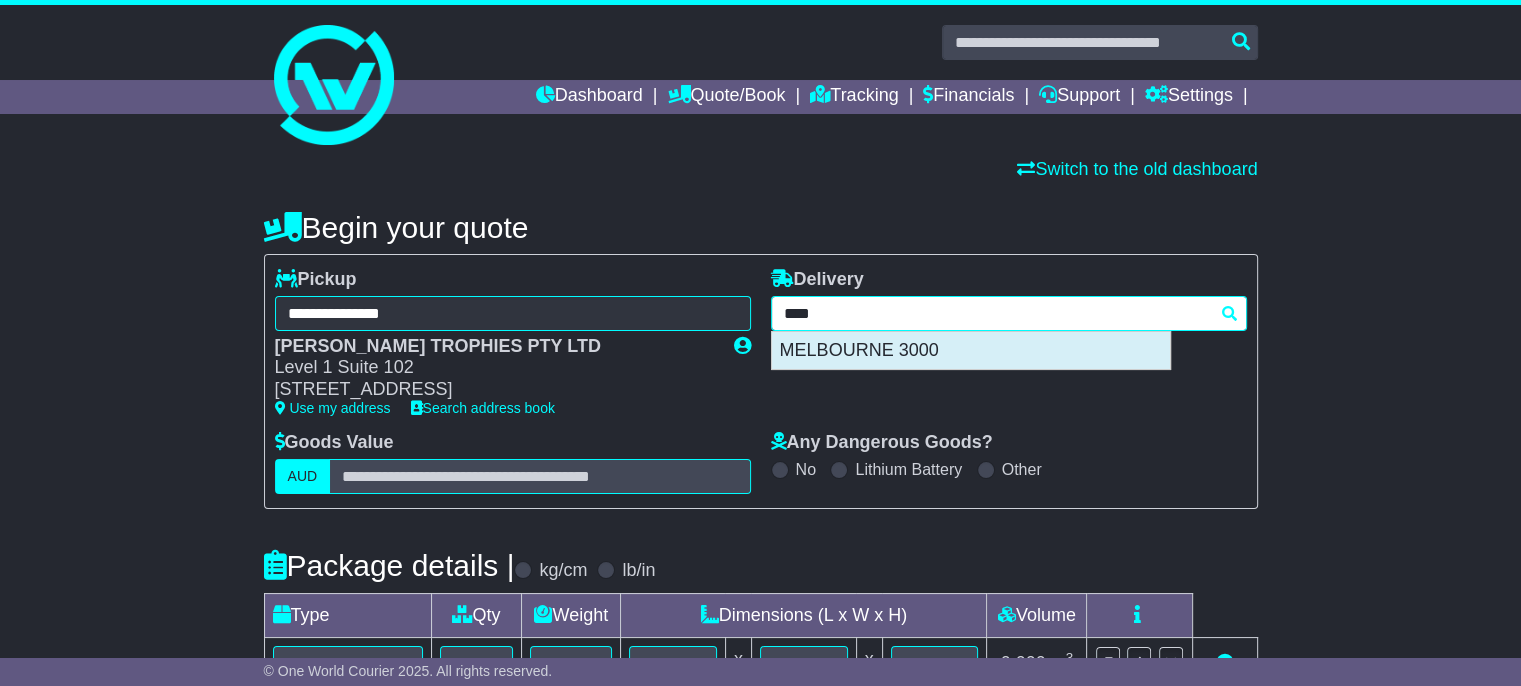 click on "MELBOURNE 3000" at bounding box center (971, 351) 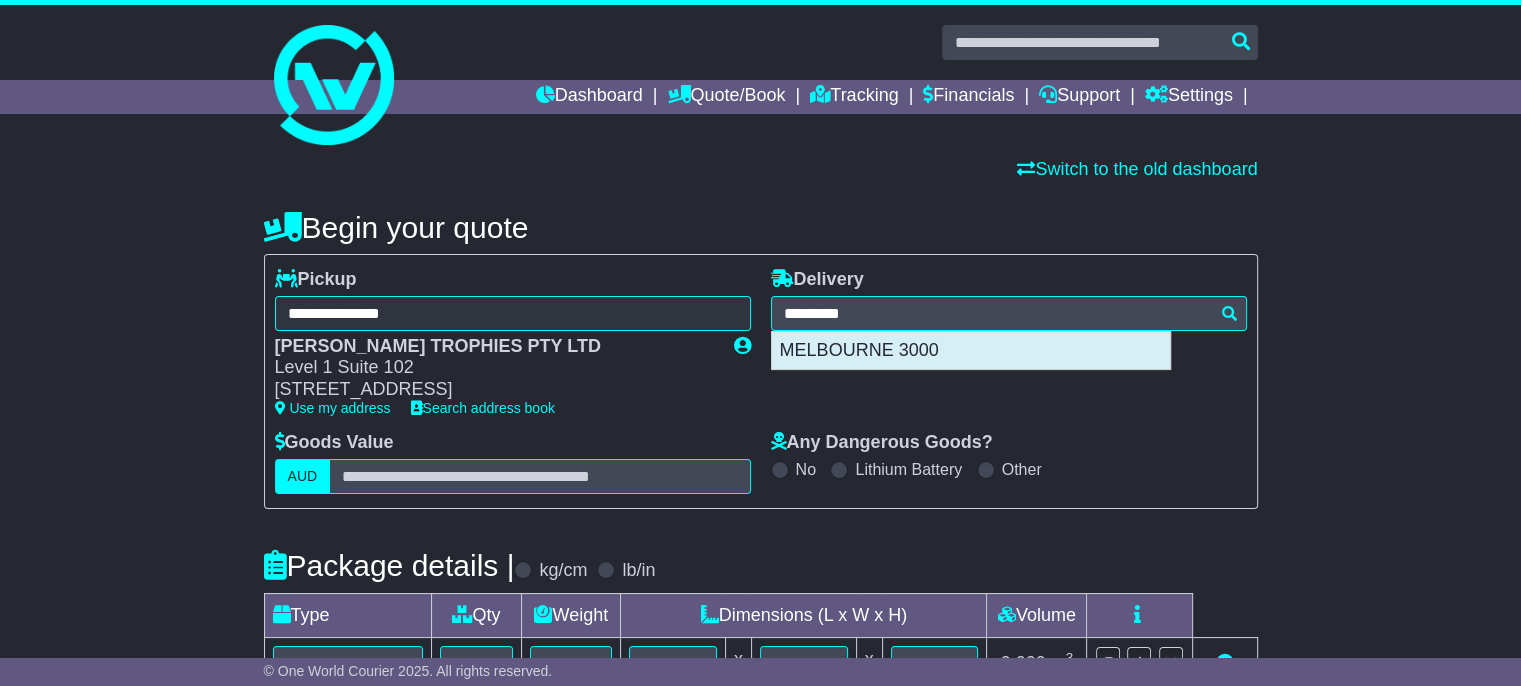 type on "**********" 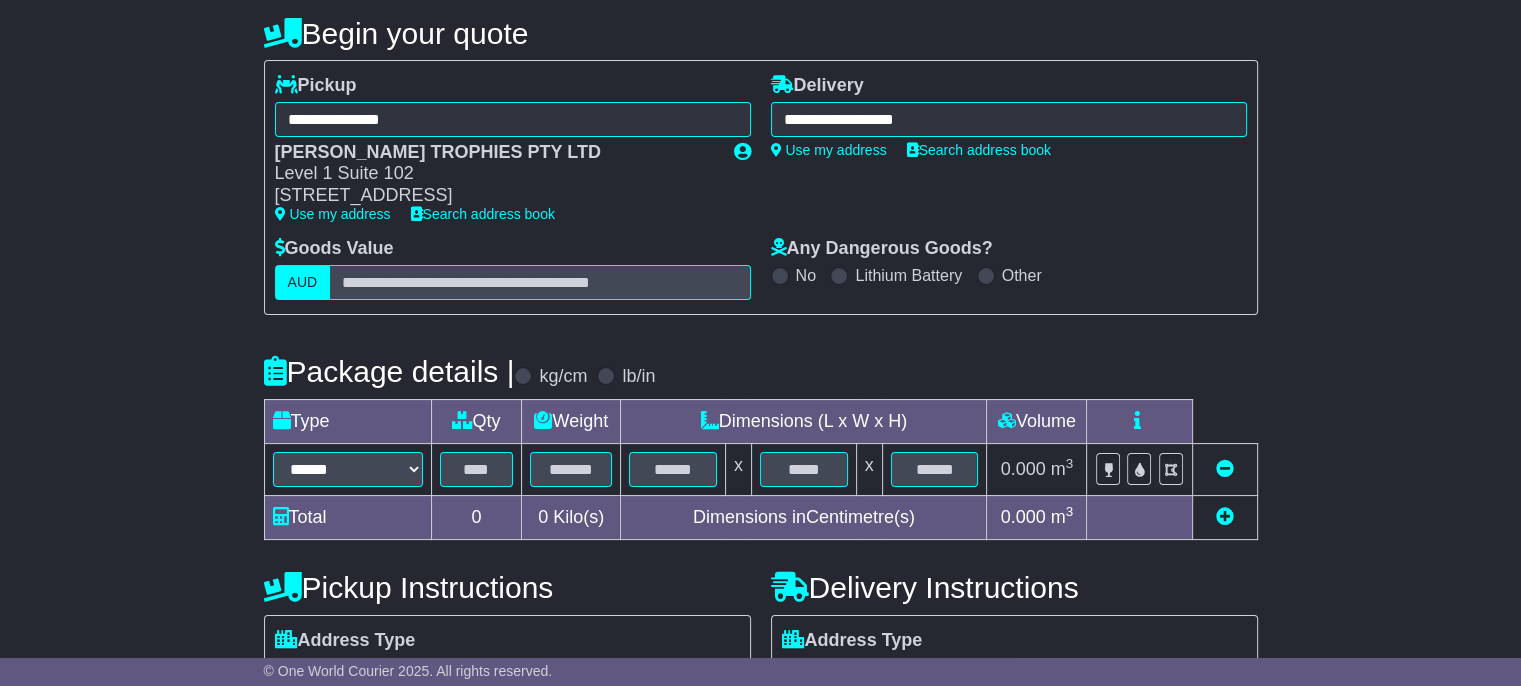 scroll, scrollTop: 244, scrollLeft: 0, axis: vertical 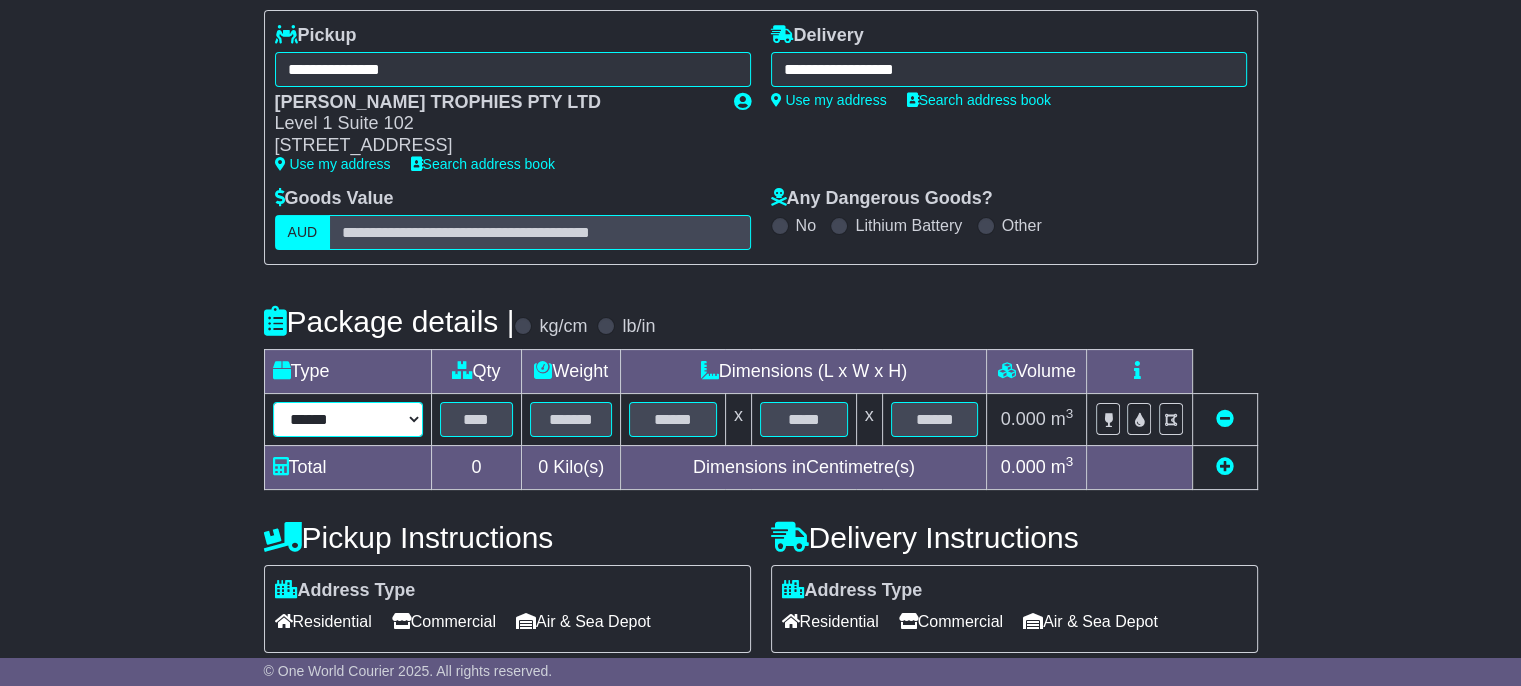click on "****** ****** *** ******** ***** **** **** ****** *** *******" at bounding box center [348, 419] 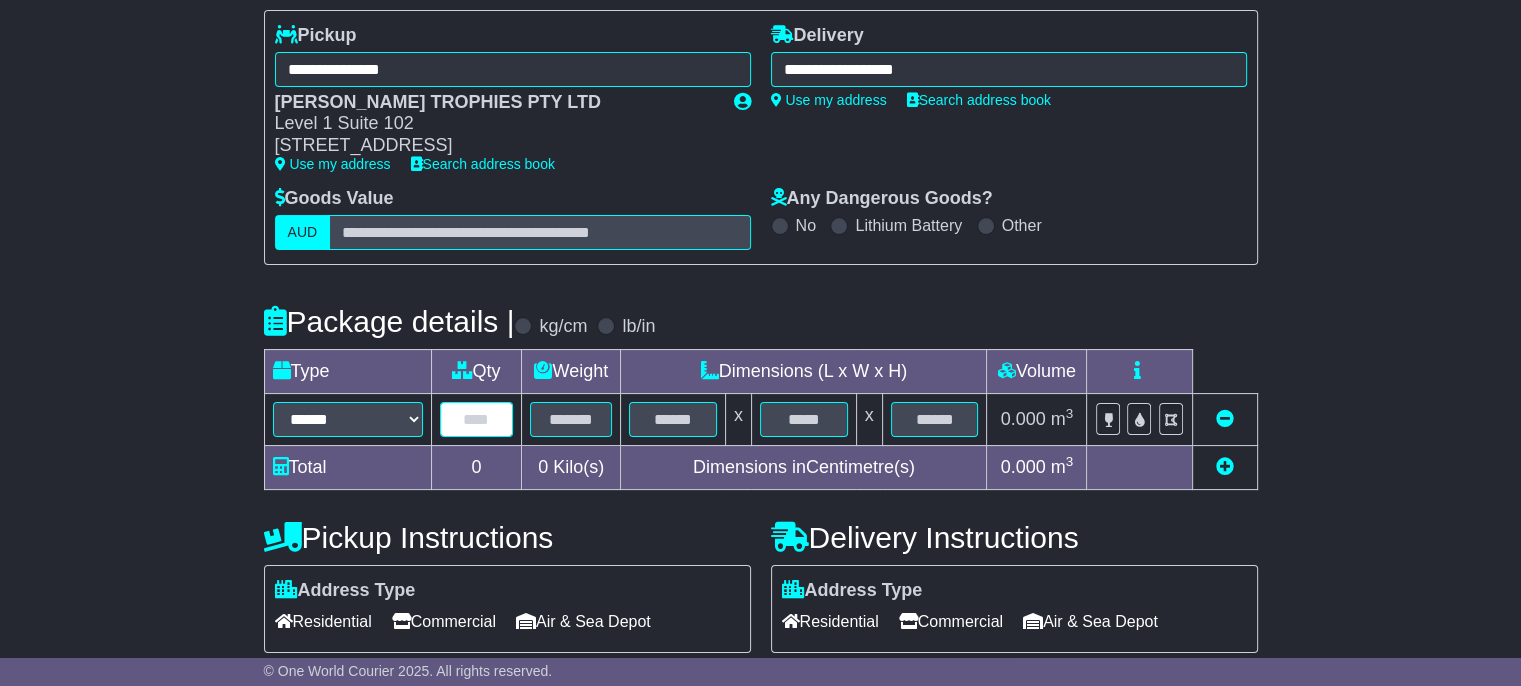 click at bounding box center [477, 419] 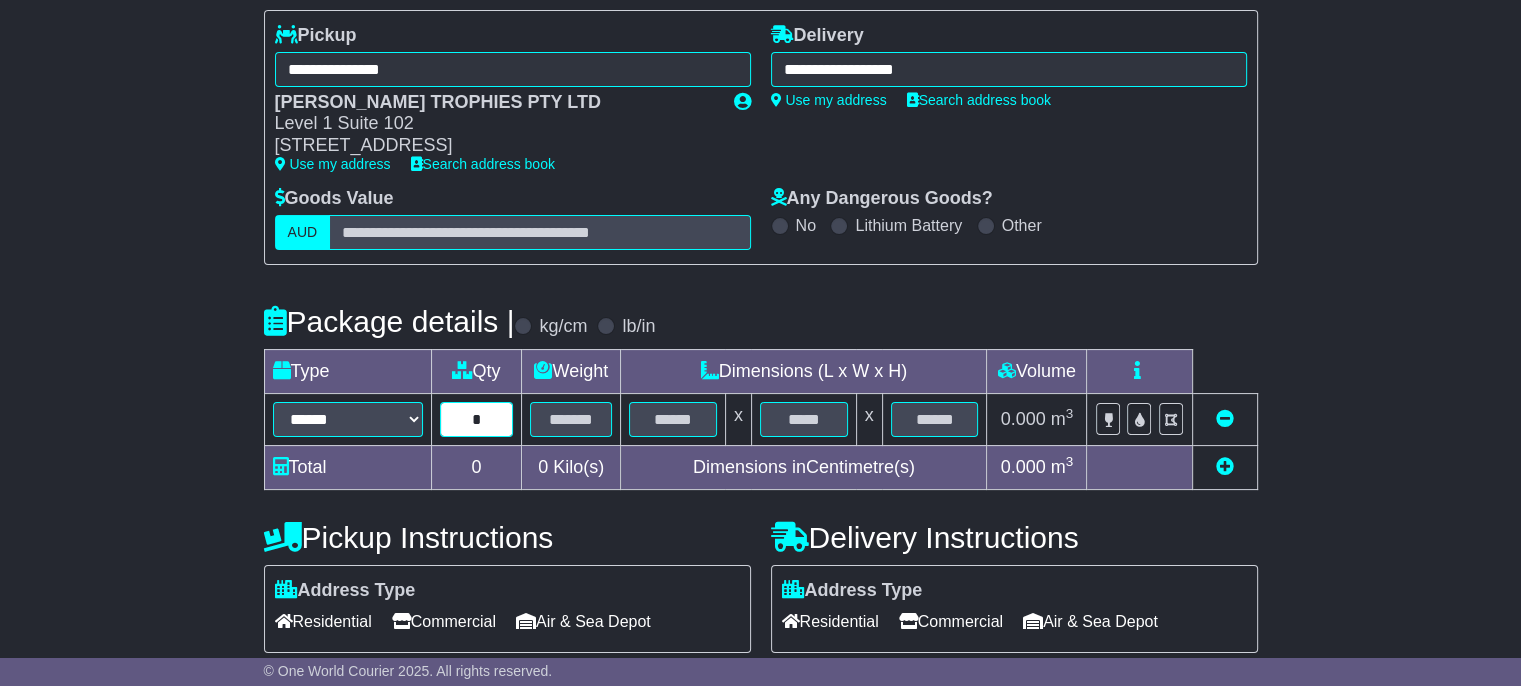 type on "*" 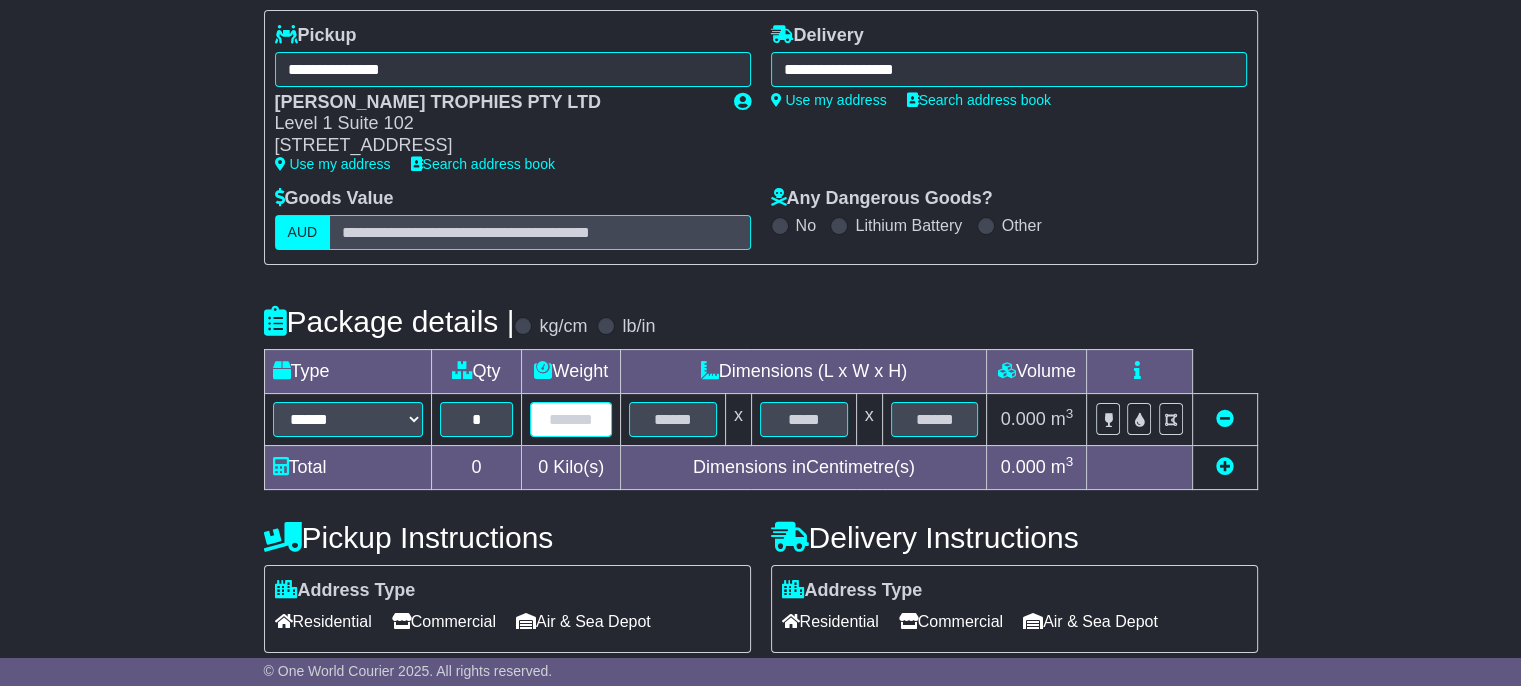 click at bounding box center (571, 419) 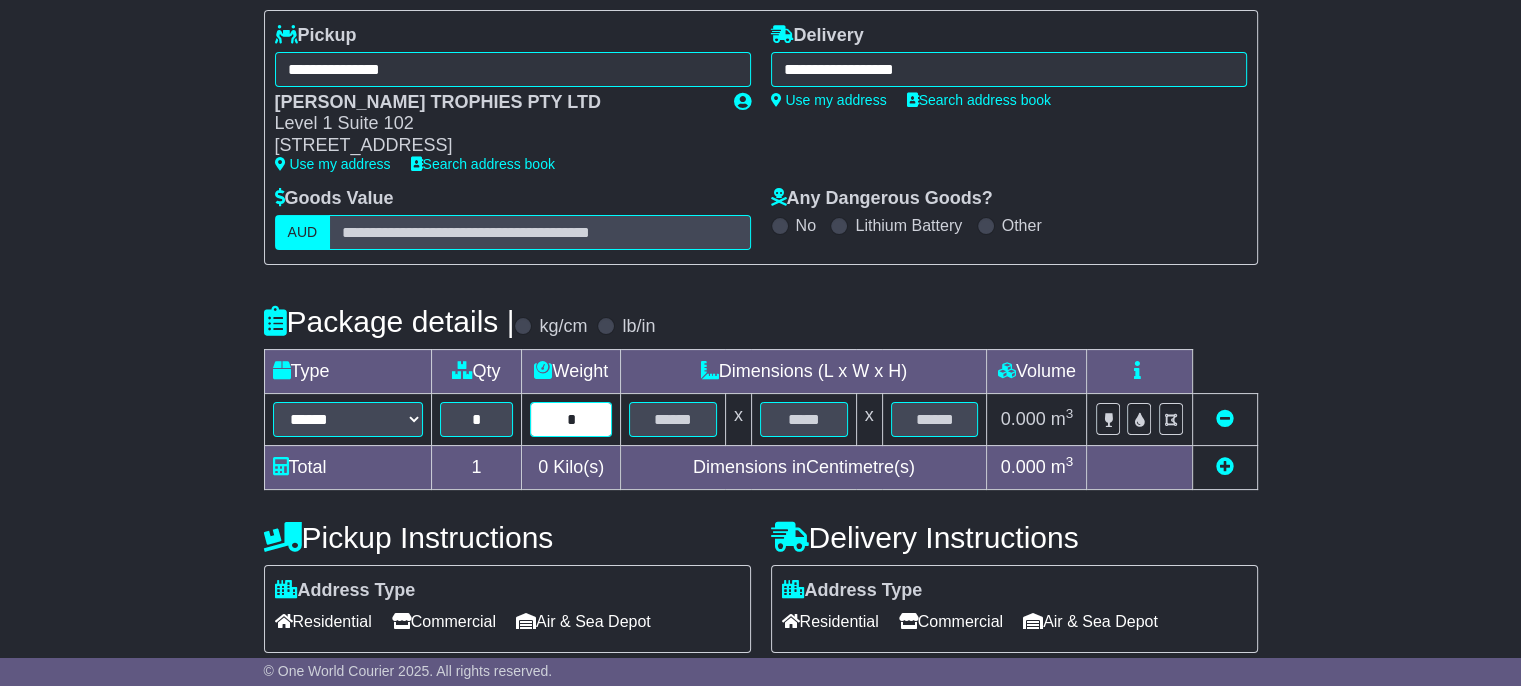 type on "*" 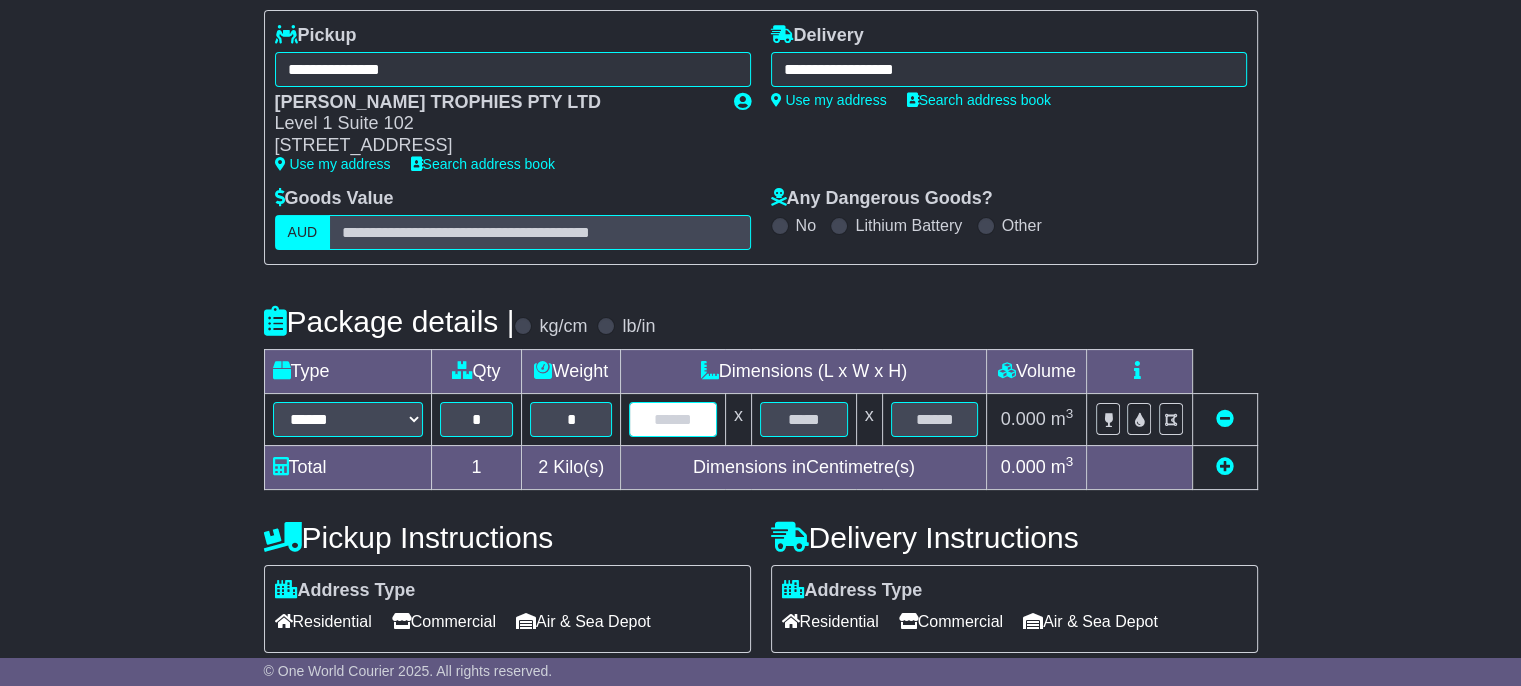 click at bounding box center (673, 419) 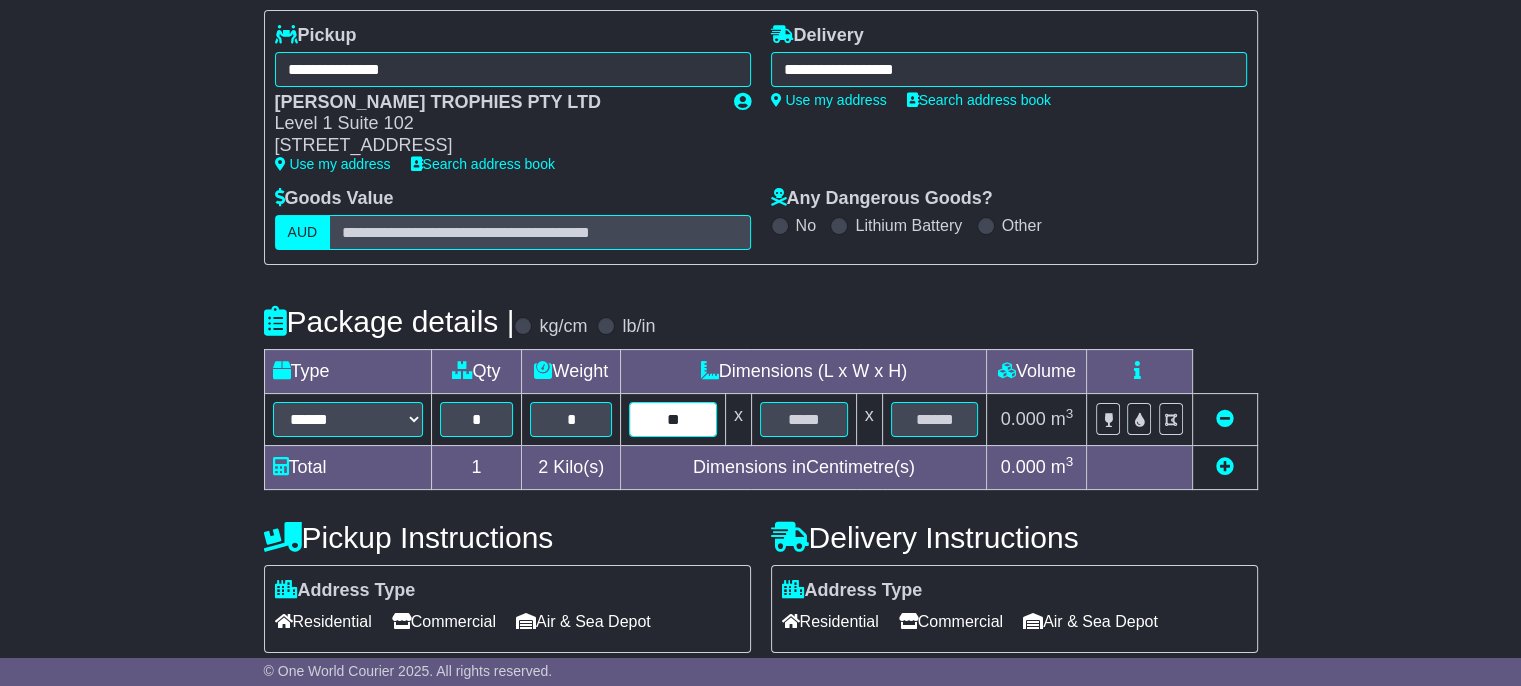 type on "**" 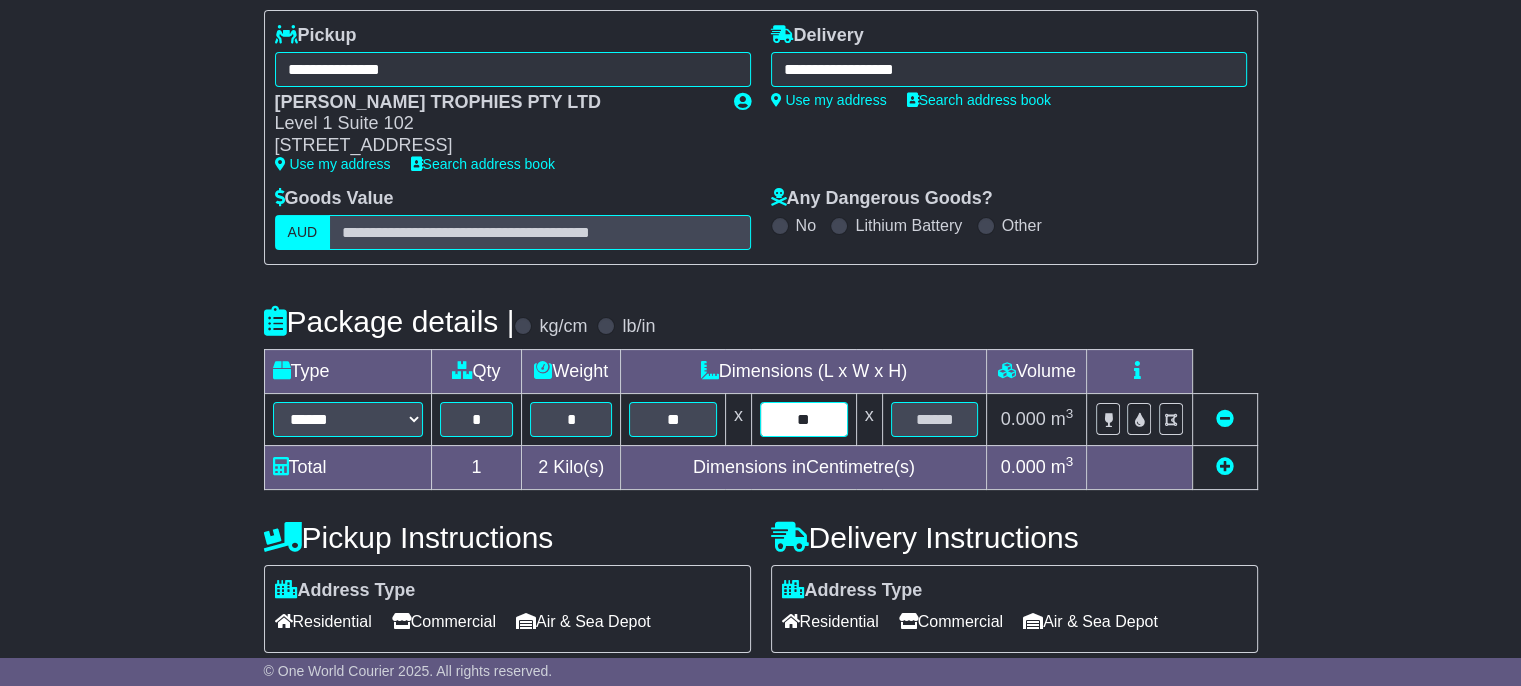 type on "**" 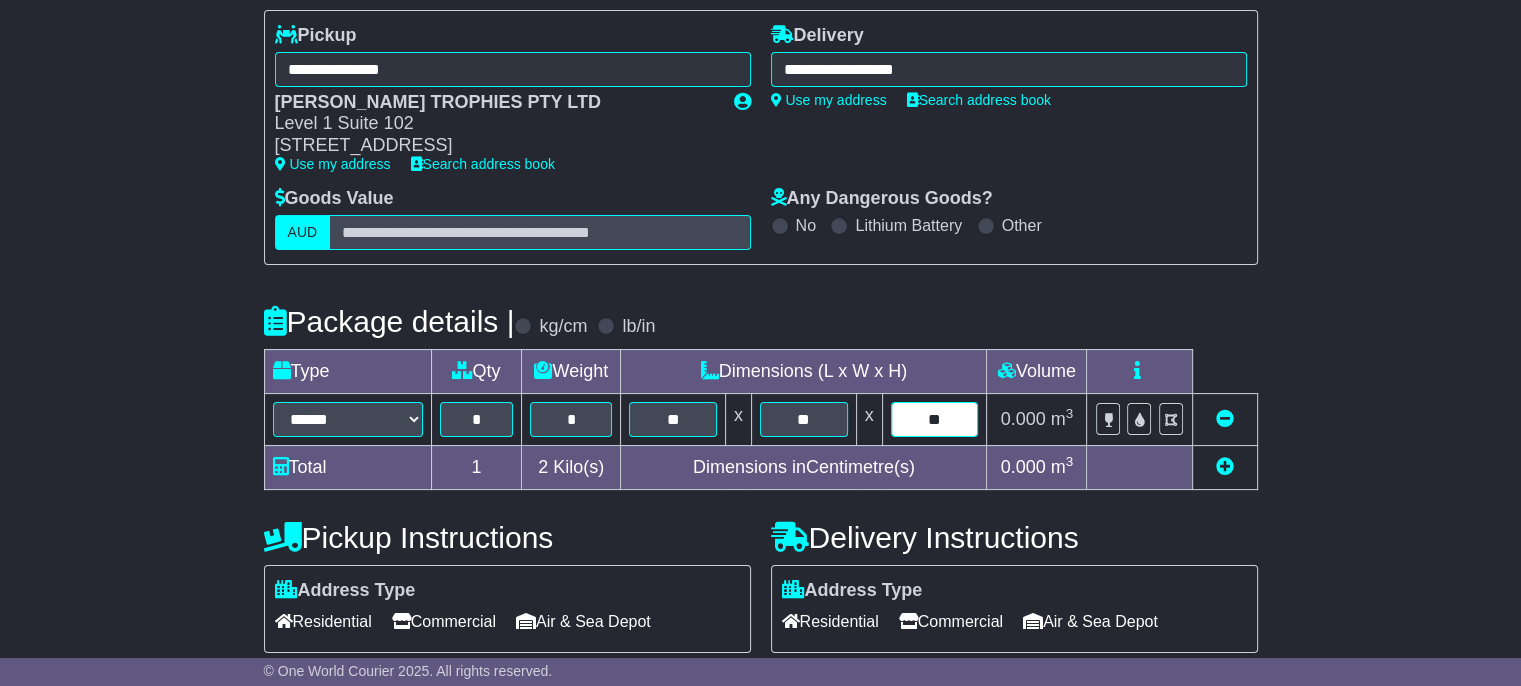 scroll, scrollTop: 434, scrollLeft: 0, axis: vertical 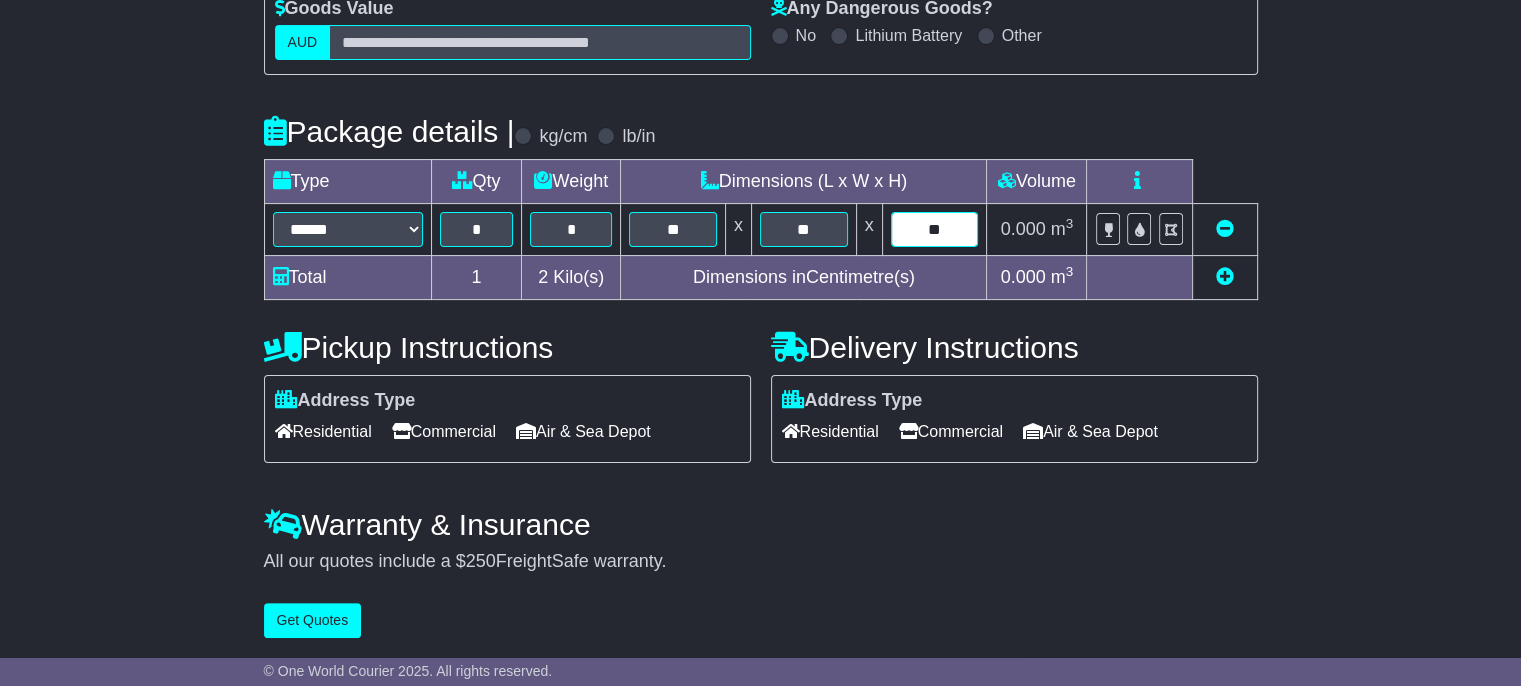 type on "**" 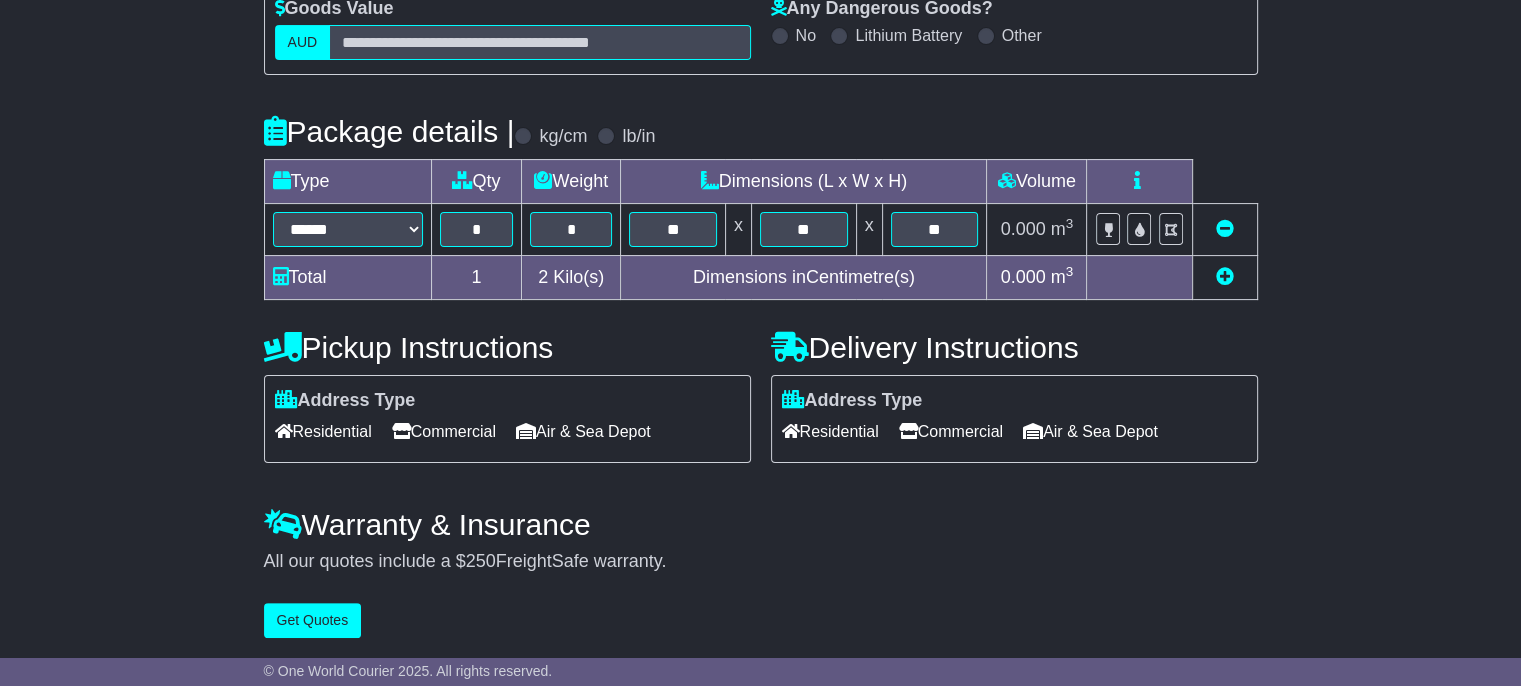 click on "Commercial" at bounding box center (951, 431) 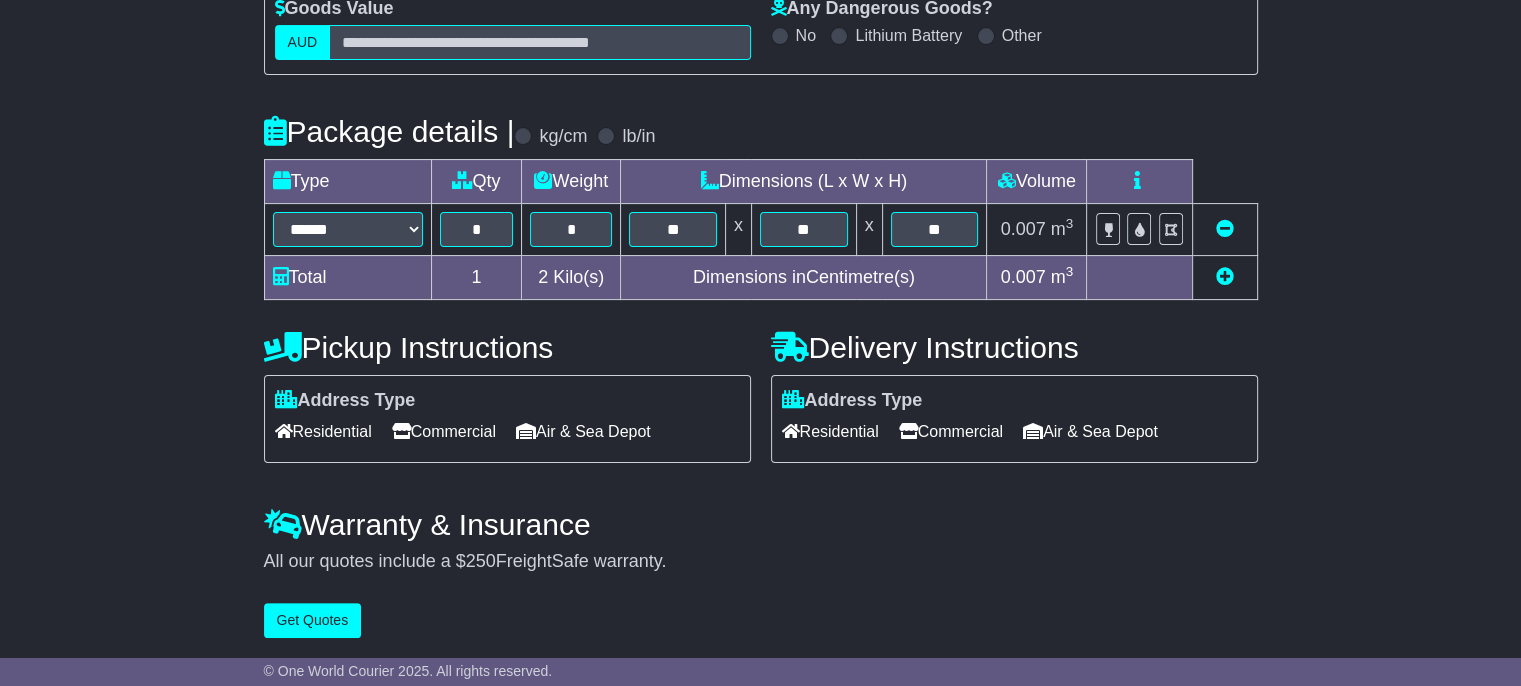scroll, scrollTop: 436, scrollLeft: 0, axis: vertical 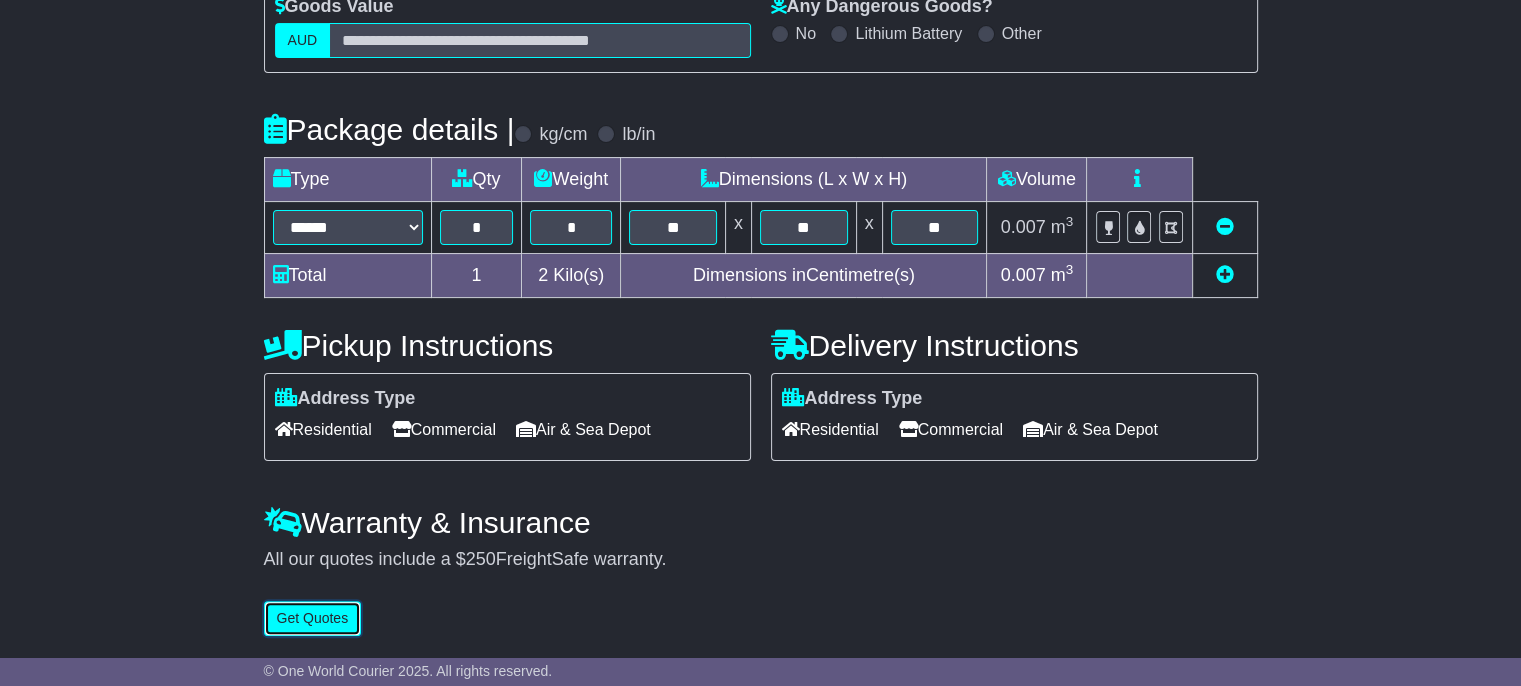 click on "Get Quotes" at bounding box center (313, 618) 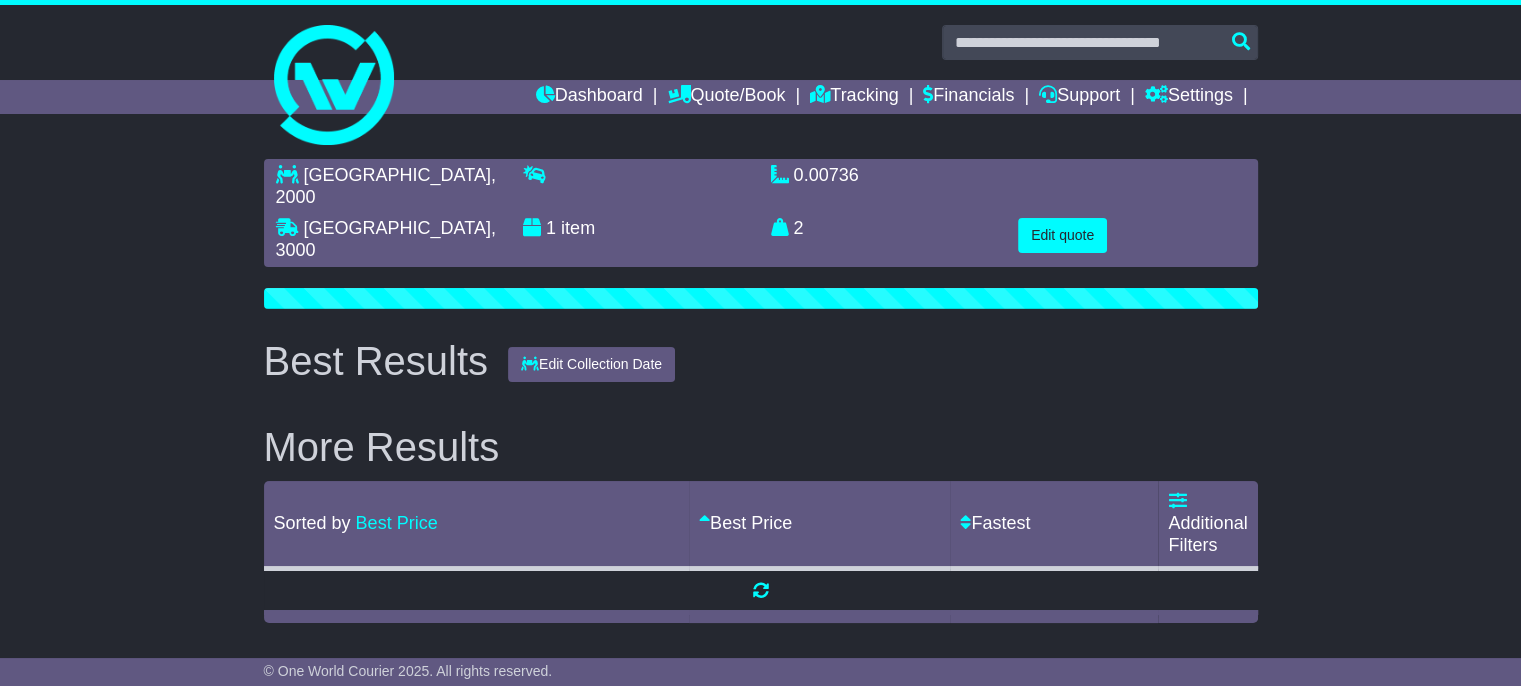scroll, scrollTop: 0, scrollLeft: 0, axis: both 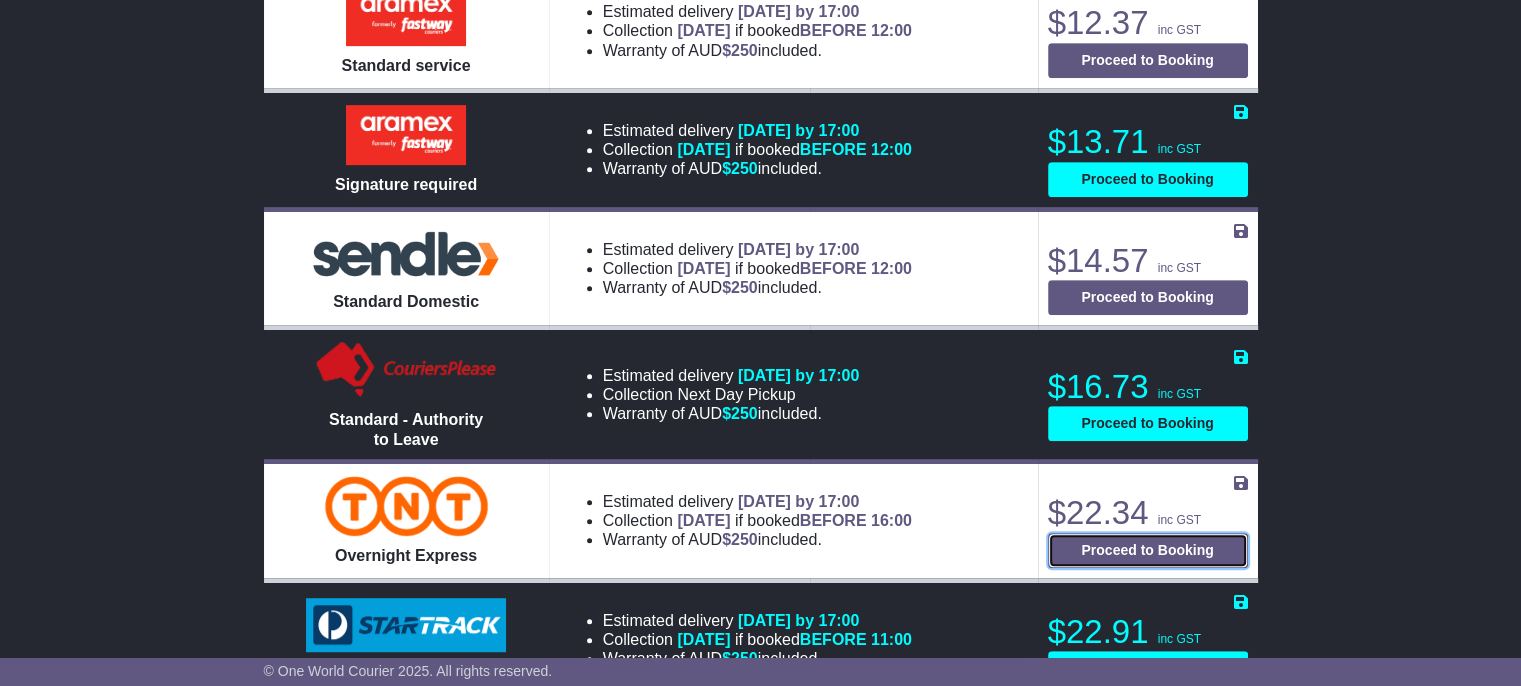 click on "Proceed to Booking" at bounding box center (1148, 550) 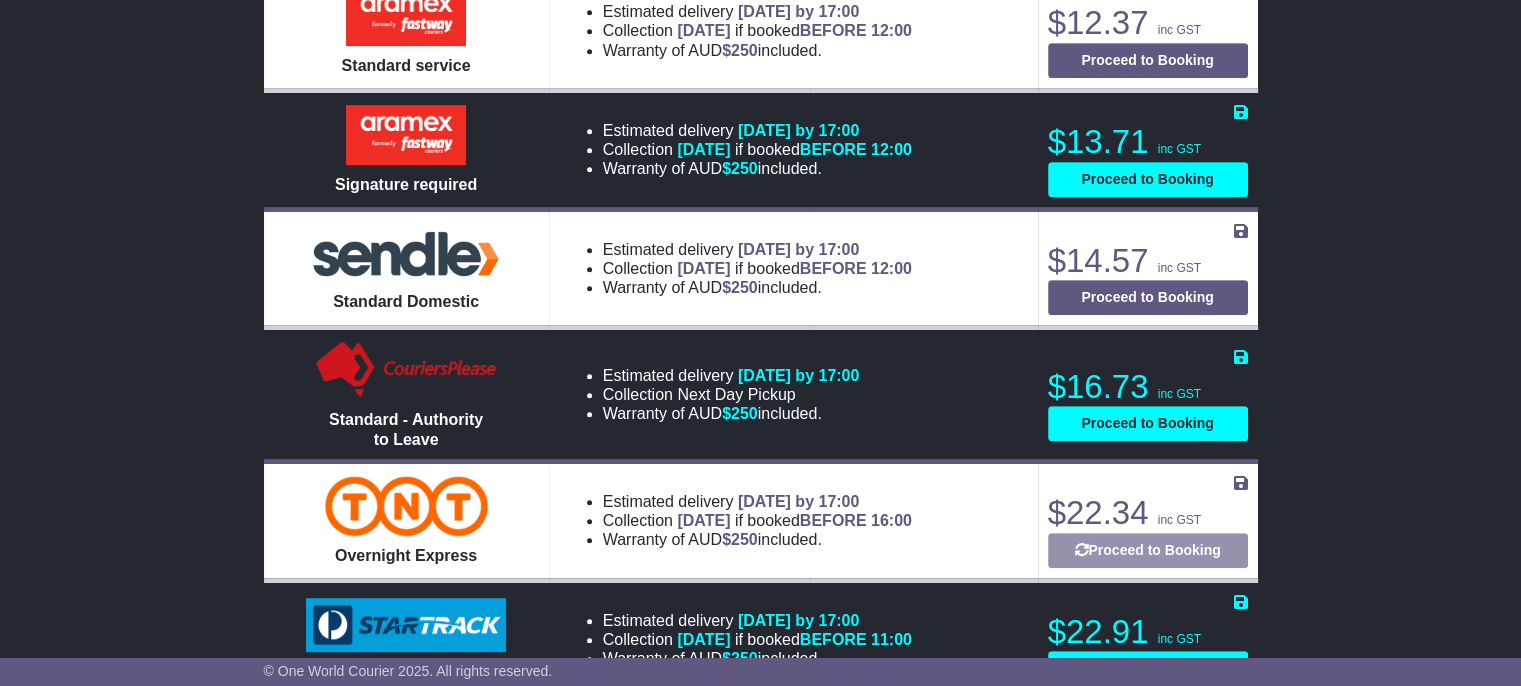 select on "*****" 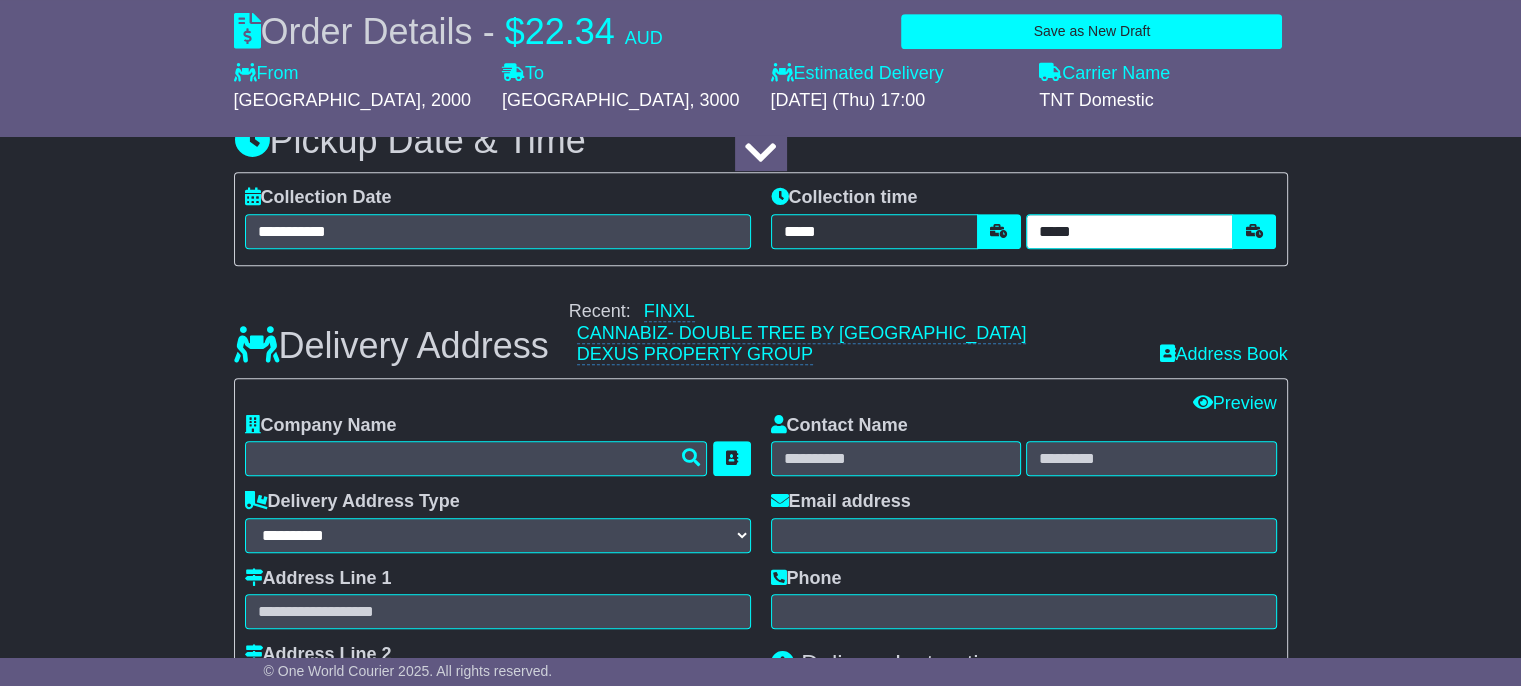 click on "*****" at bounding box center (1129, 231) 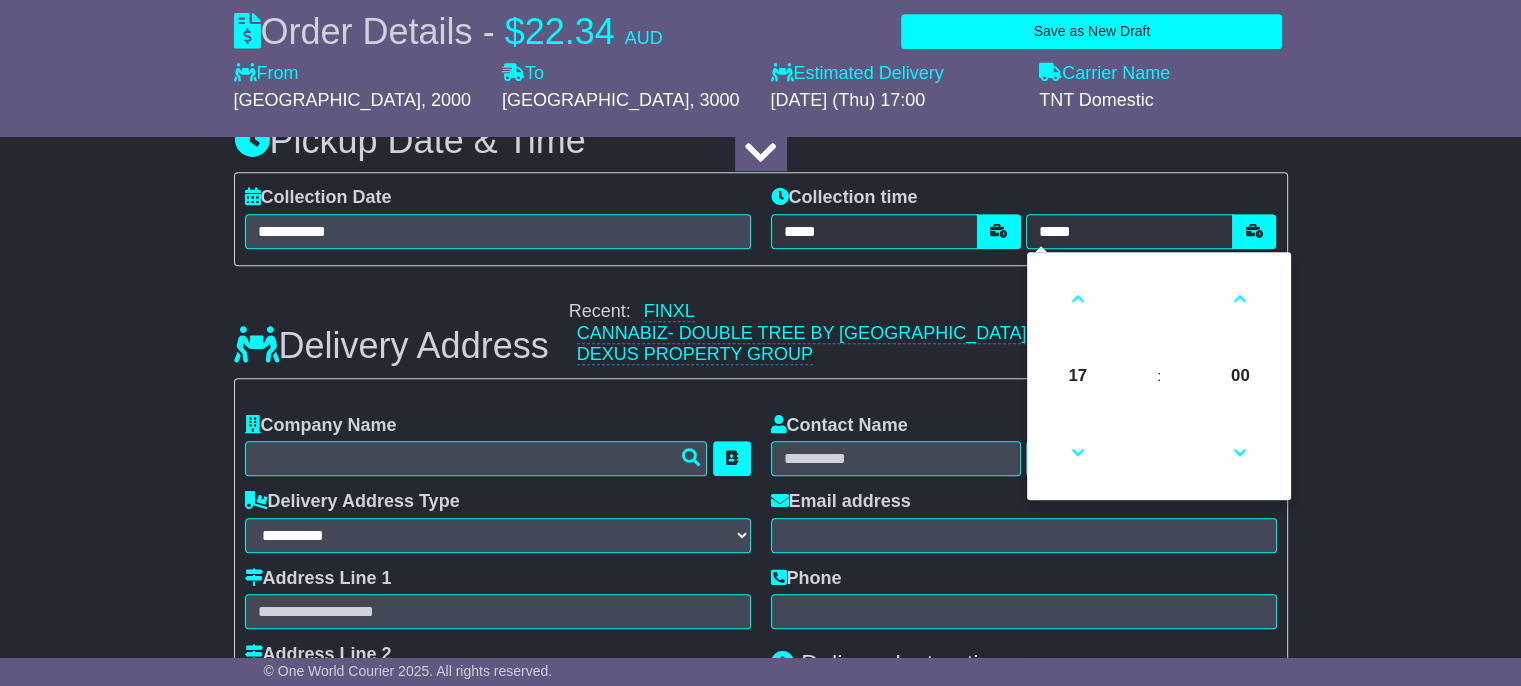 click on "About your package
What is your Package
Documents
Non-Documents
What are the Incoterms?
***
***
***
***
***
***
Description of Goods
Attention: dangerous goods are not allowed by service.
Your Internal Reference (required)
Any Dangerous Goods?
No" at bounding box center [760, 604] 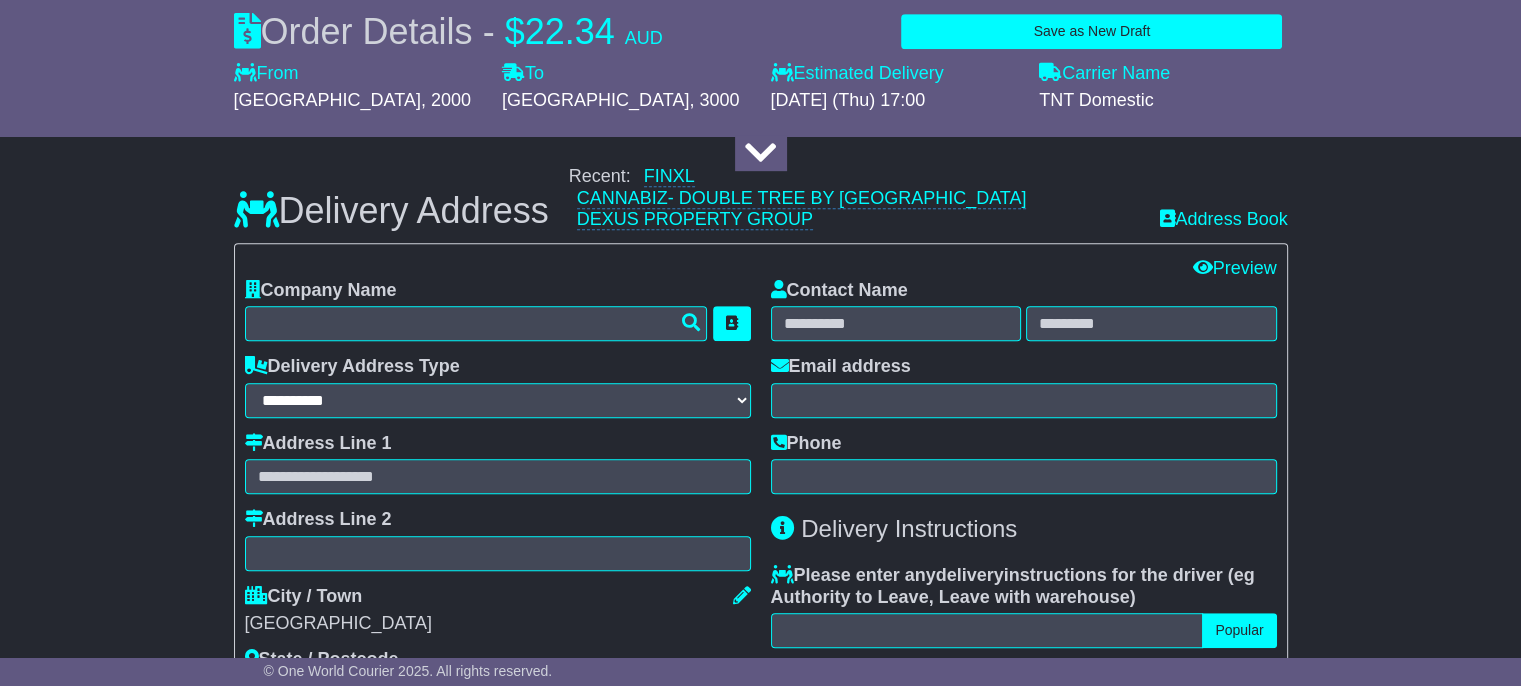 scroll, scrollTop: 1104, scrollLeft: 0, axis: vertical 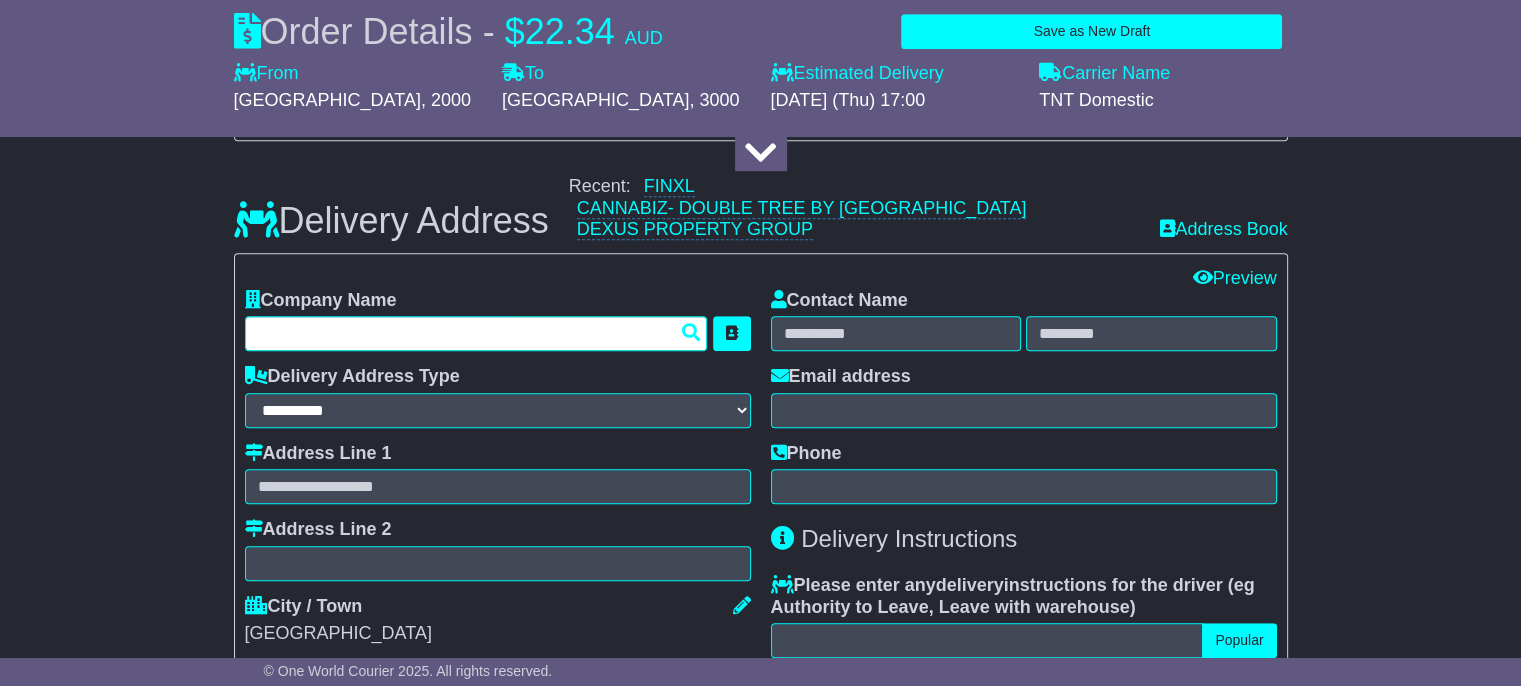 click at bounding box center [476, 333] 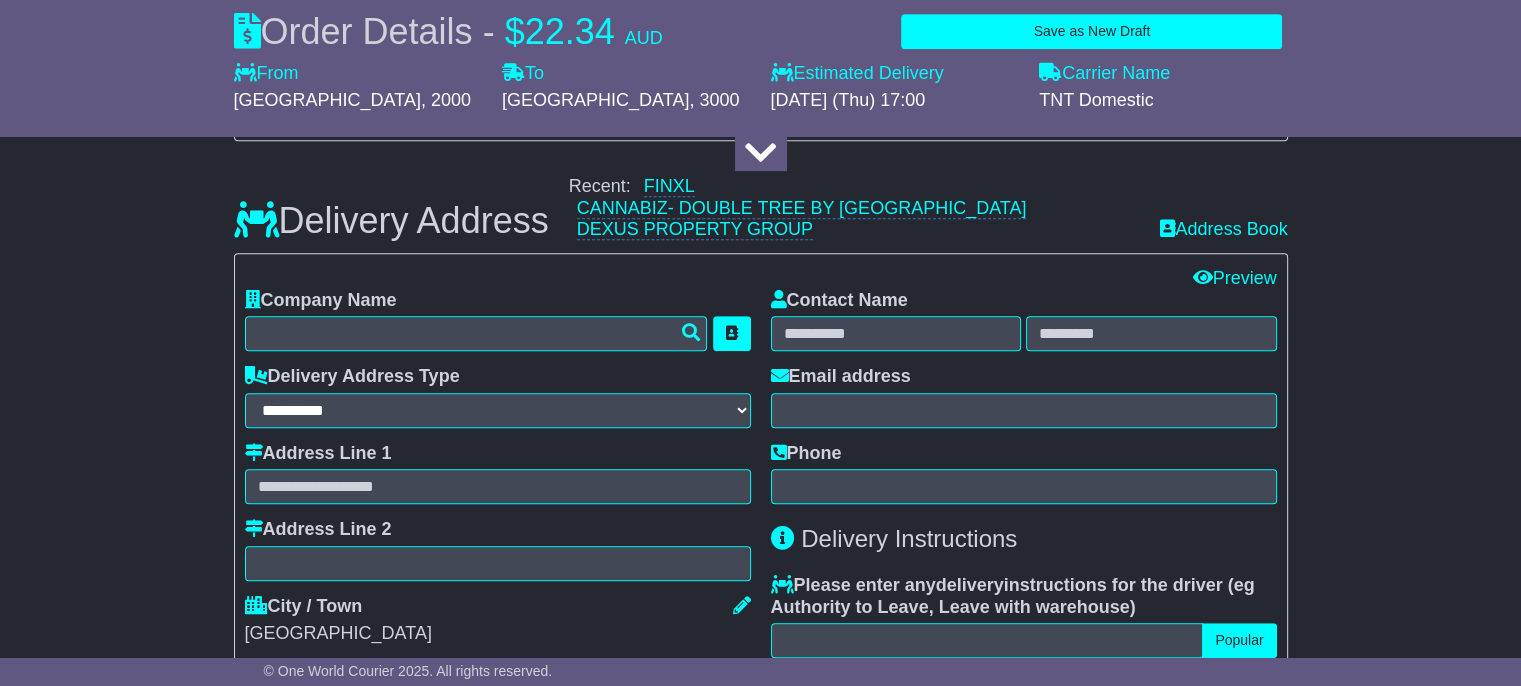 click on "Edit All
Edit Contact
Preview" at bounding box center [761, 279] 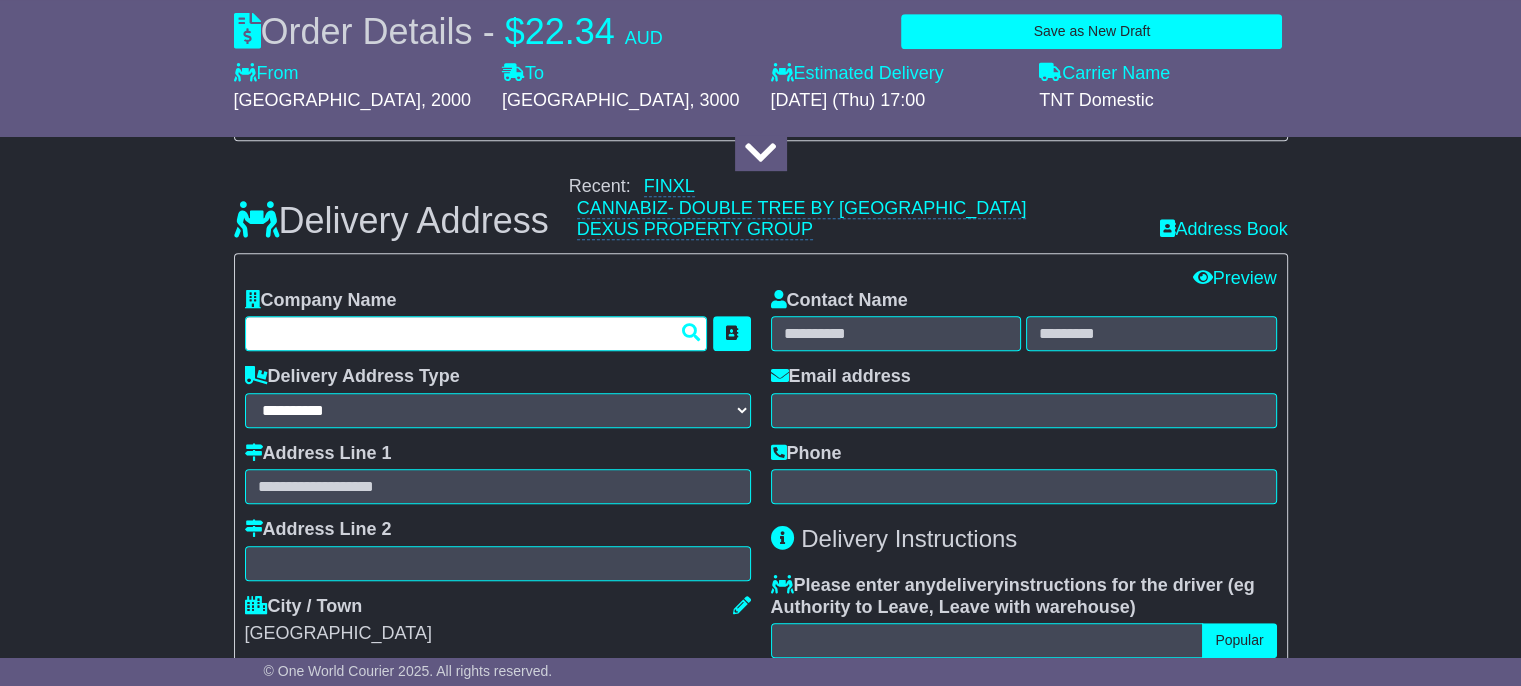 click at bounding box center [476, 333] 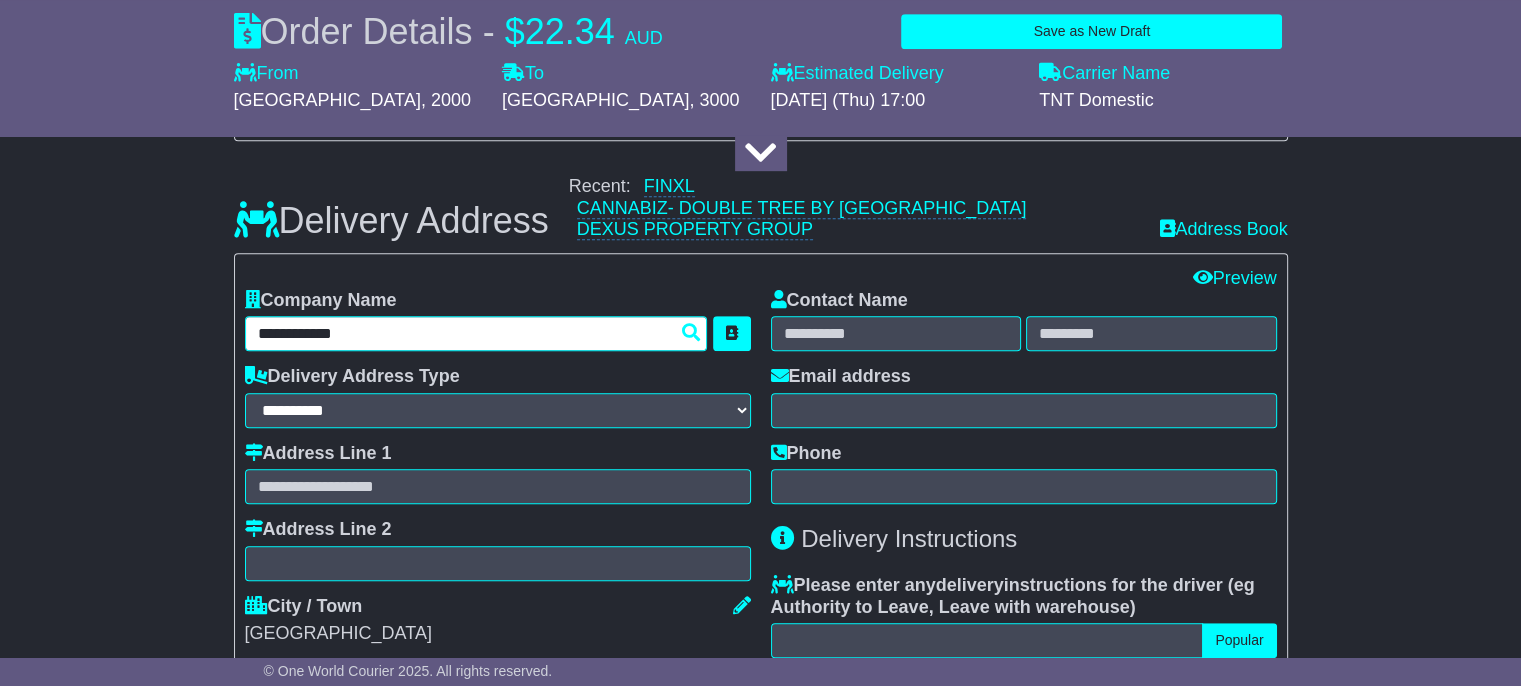 type on "**********" 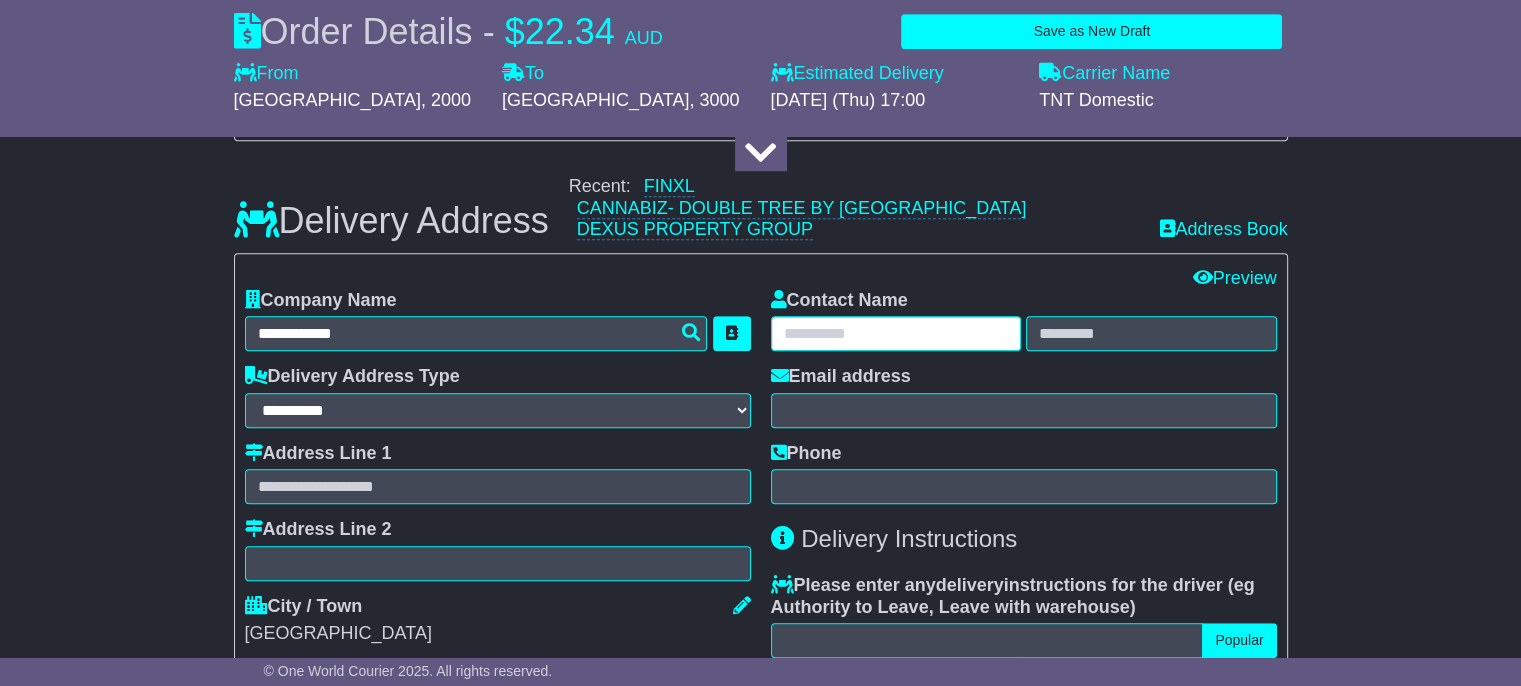 click at bounding box center (896, 333) 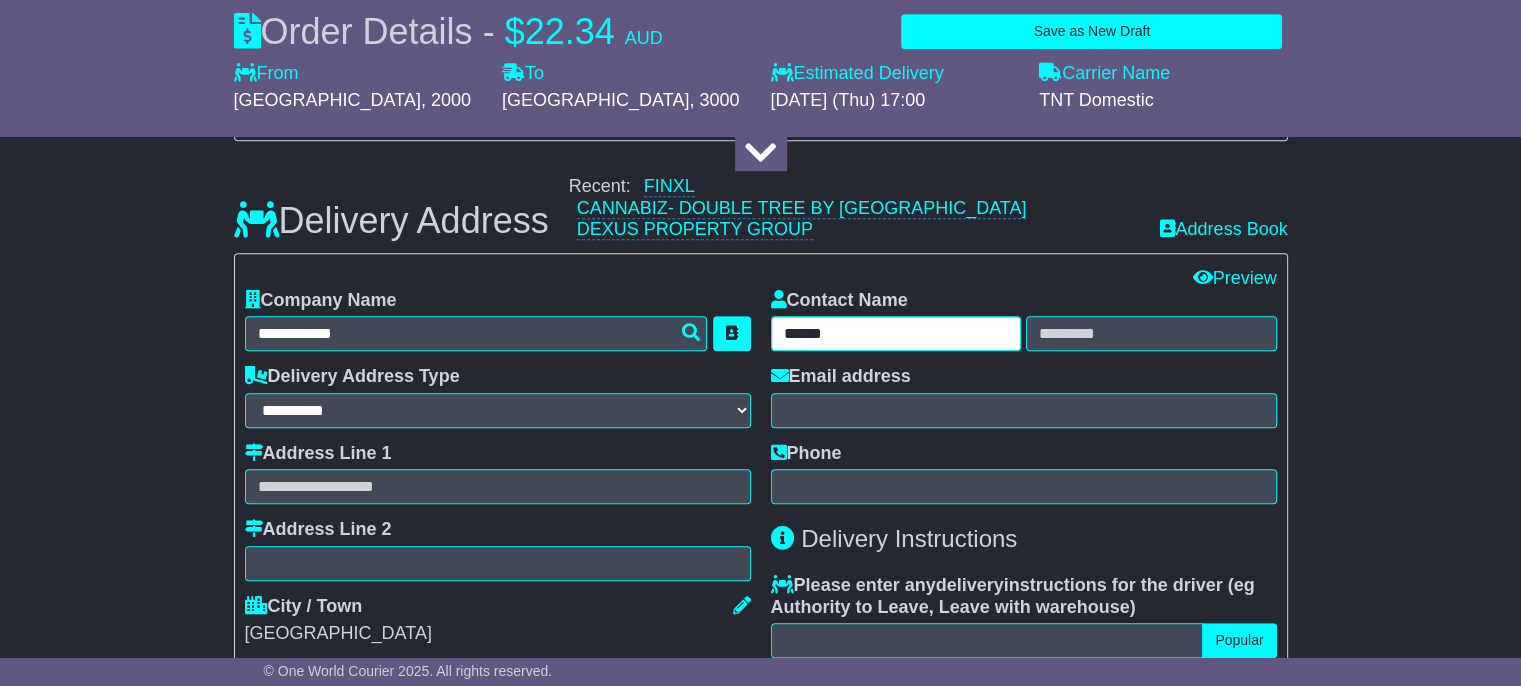 type on "*****" 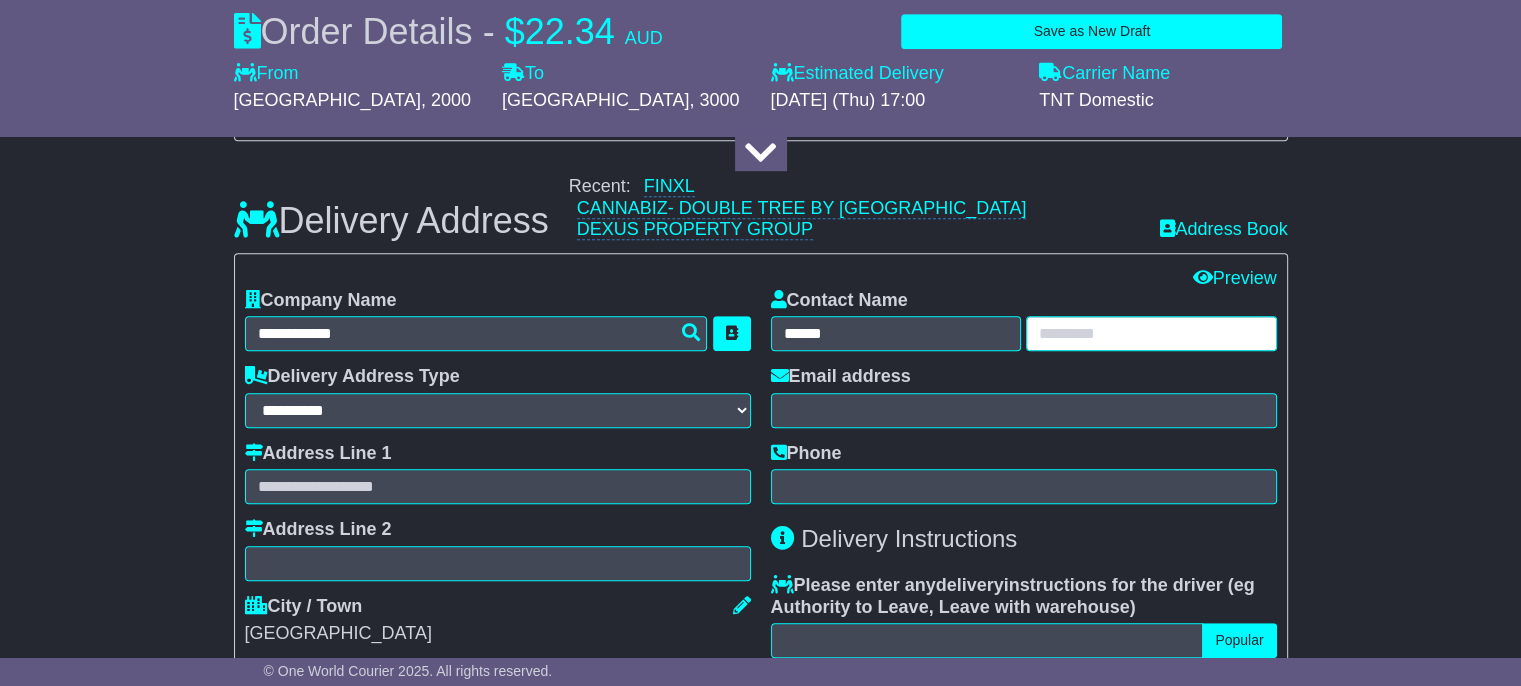 click at bounding box center [1151, 333] 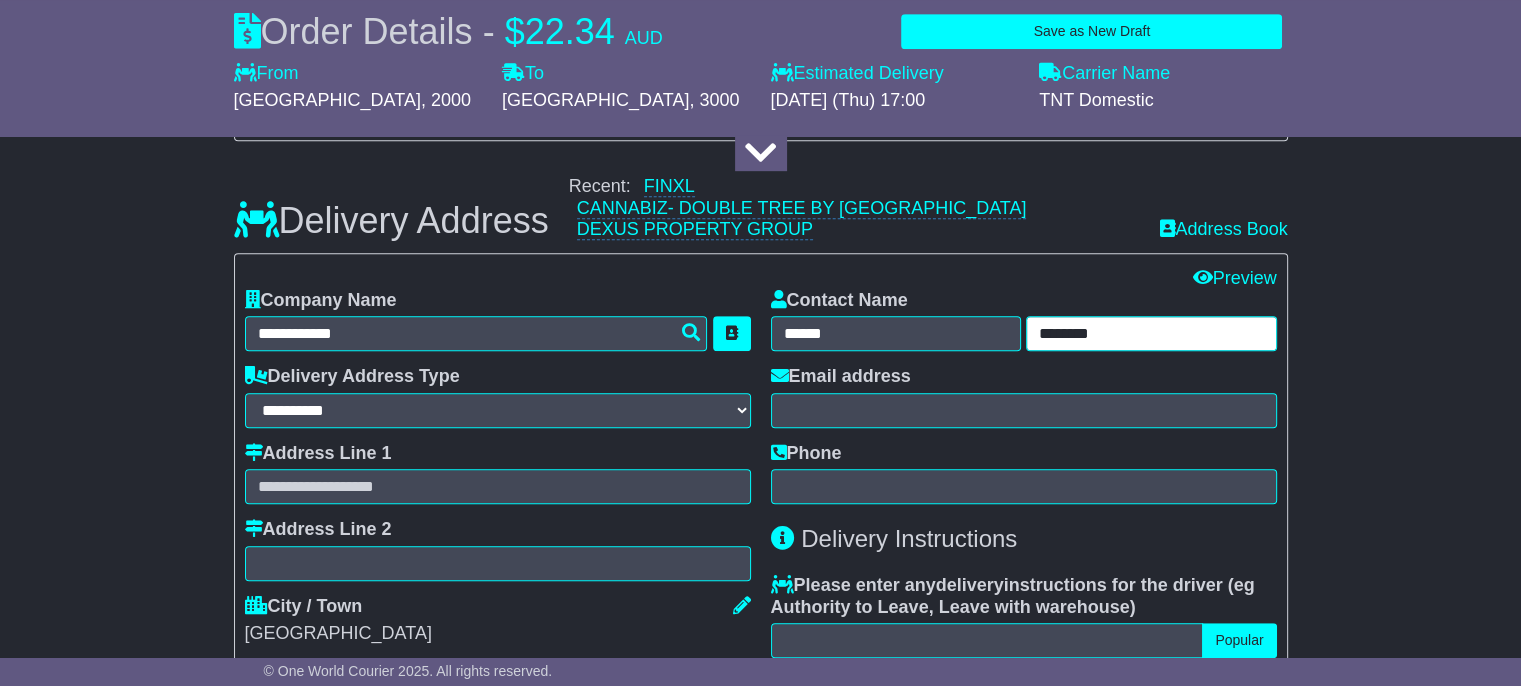 type on "********" 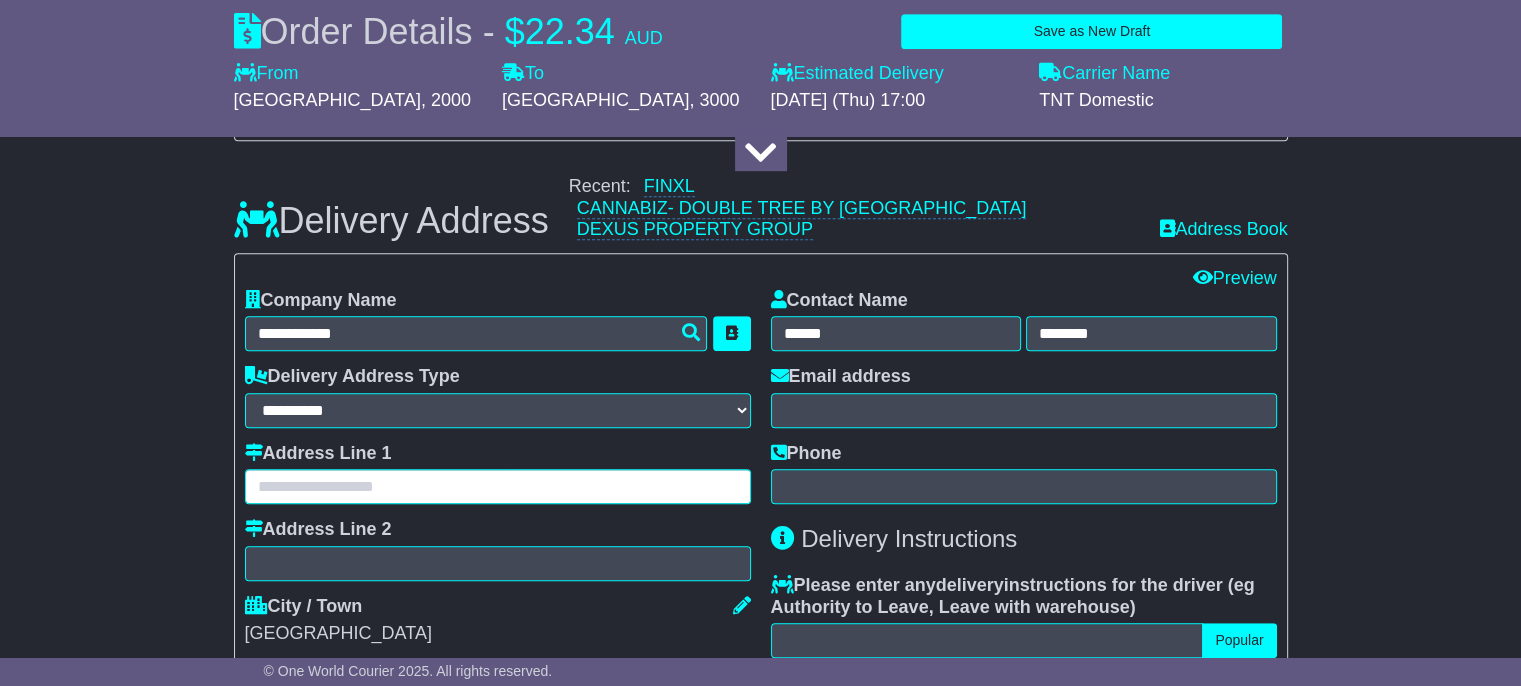 click at bounding box center (498, 486) 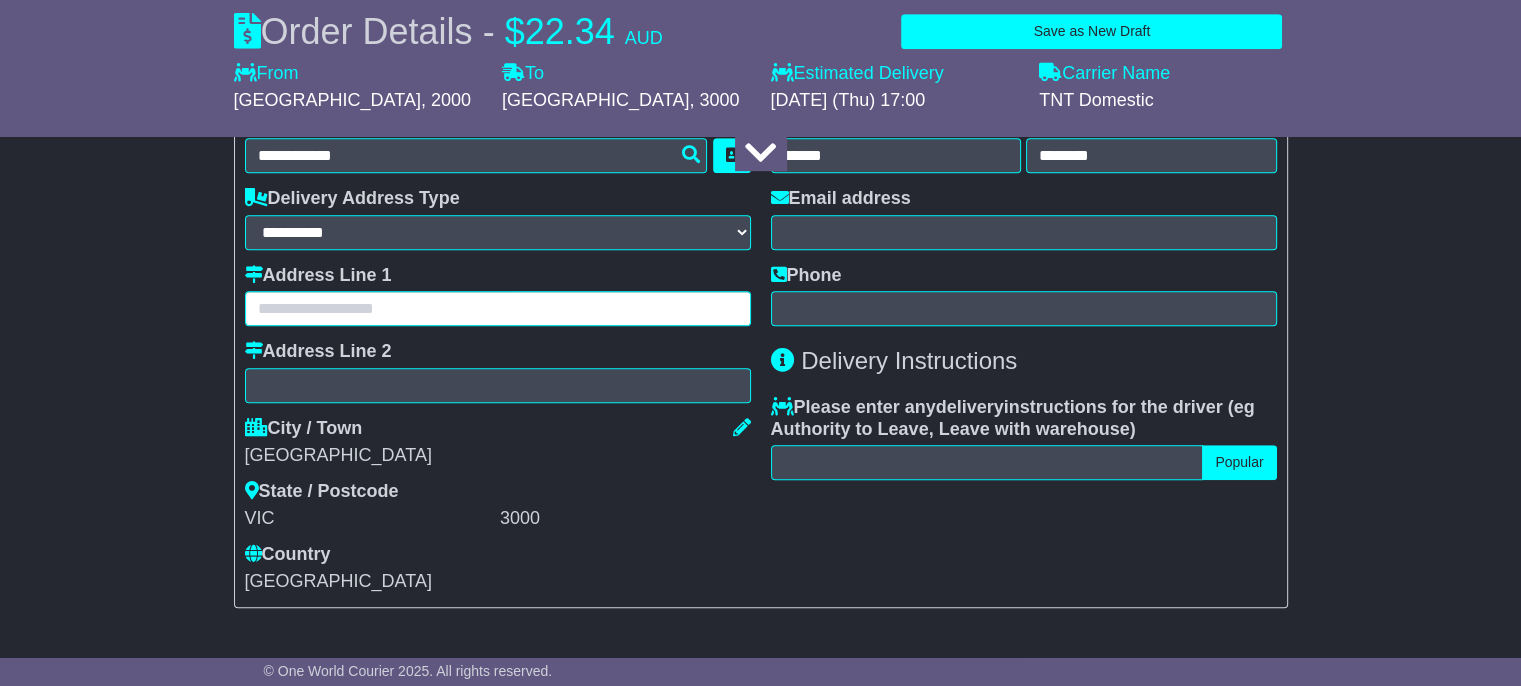 scroll, scrollTop: 1268, scrollLeft: 0, axis: vertical 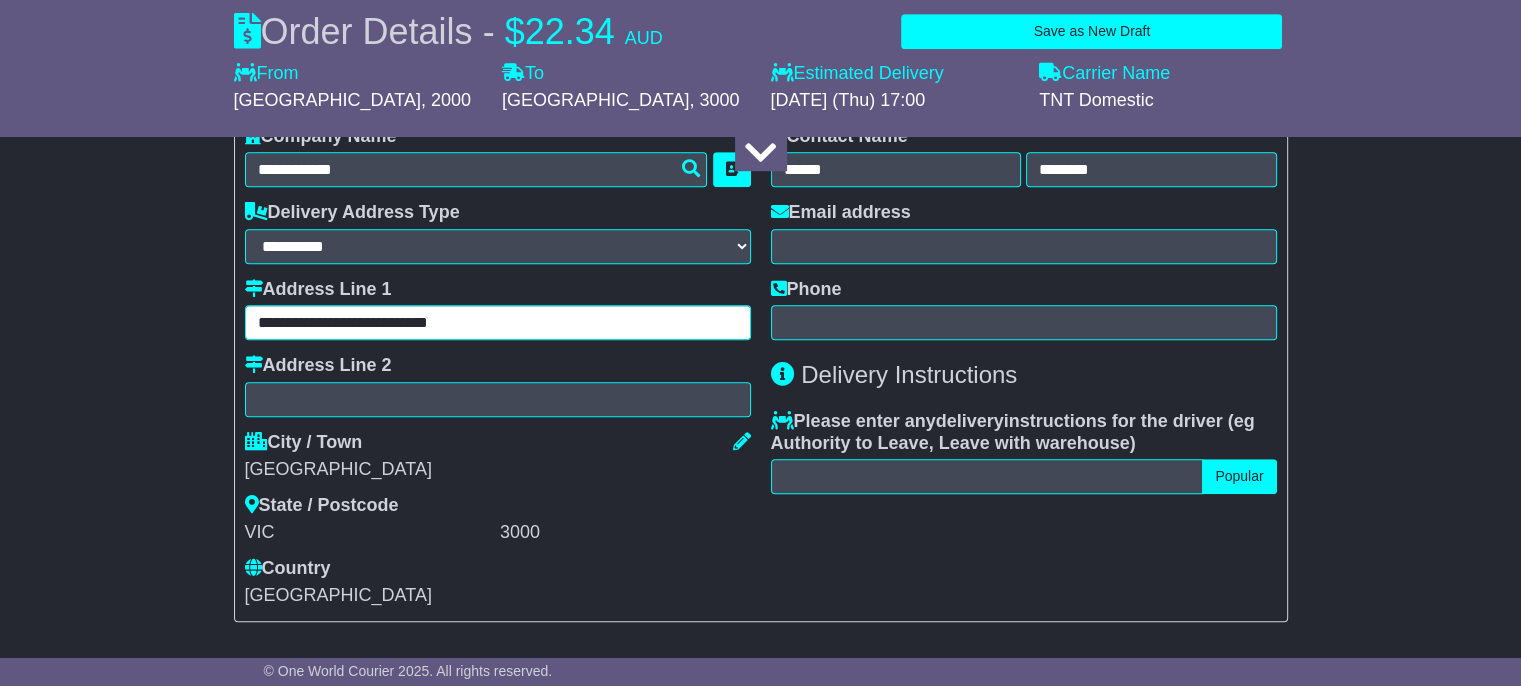 type on "**********" 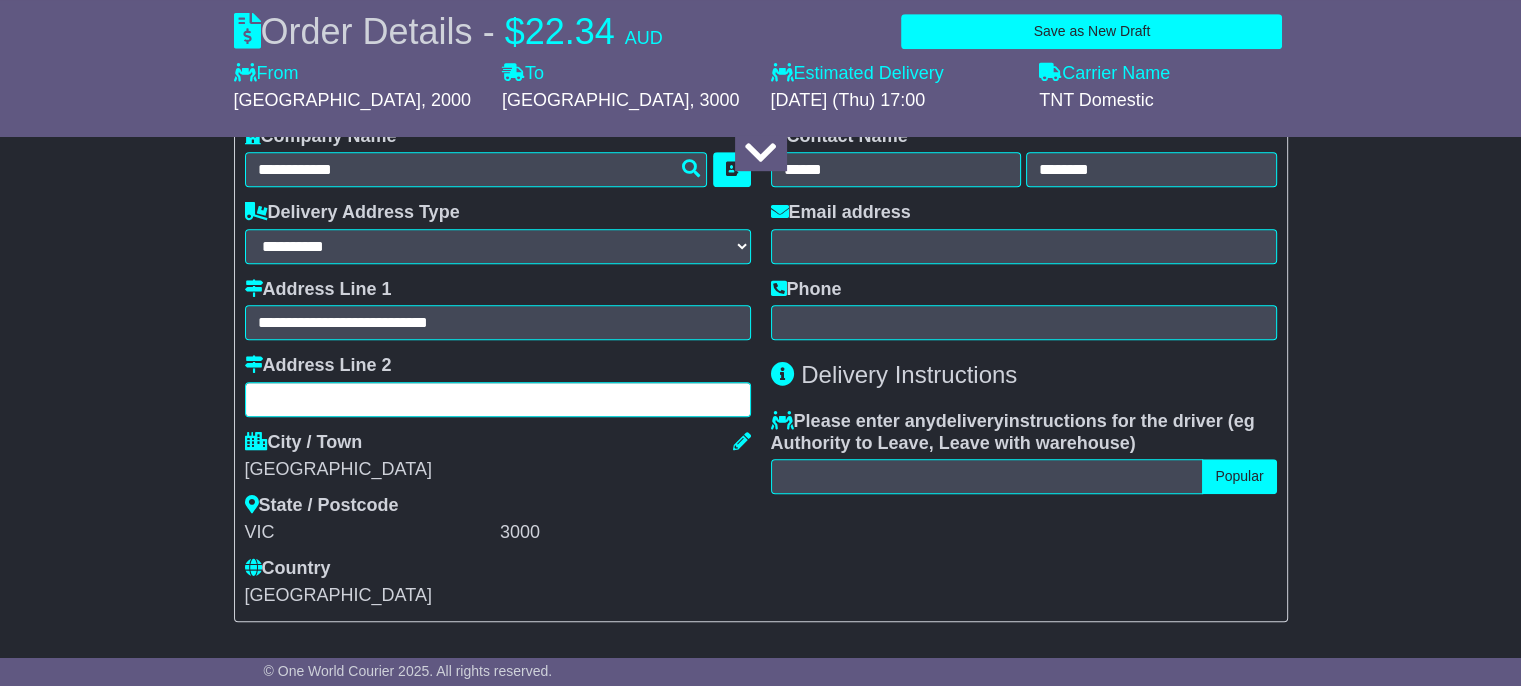 click at bounding box center (498, 399) 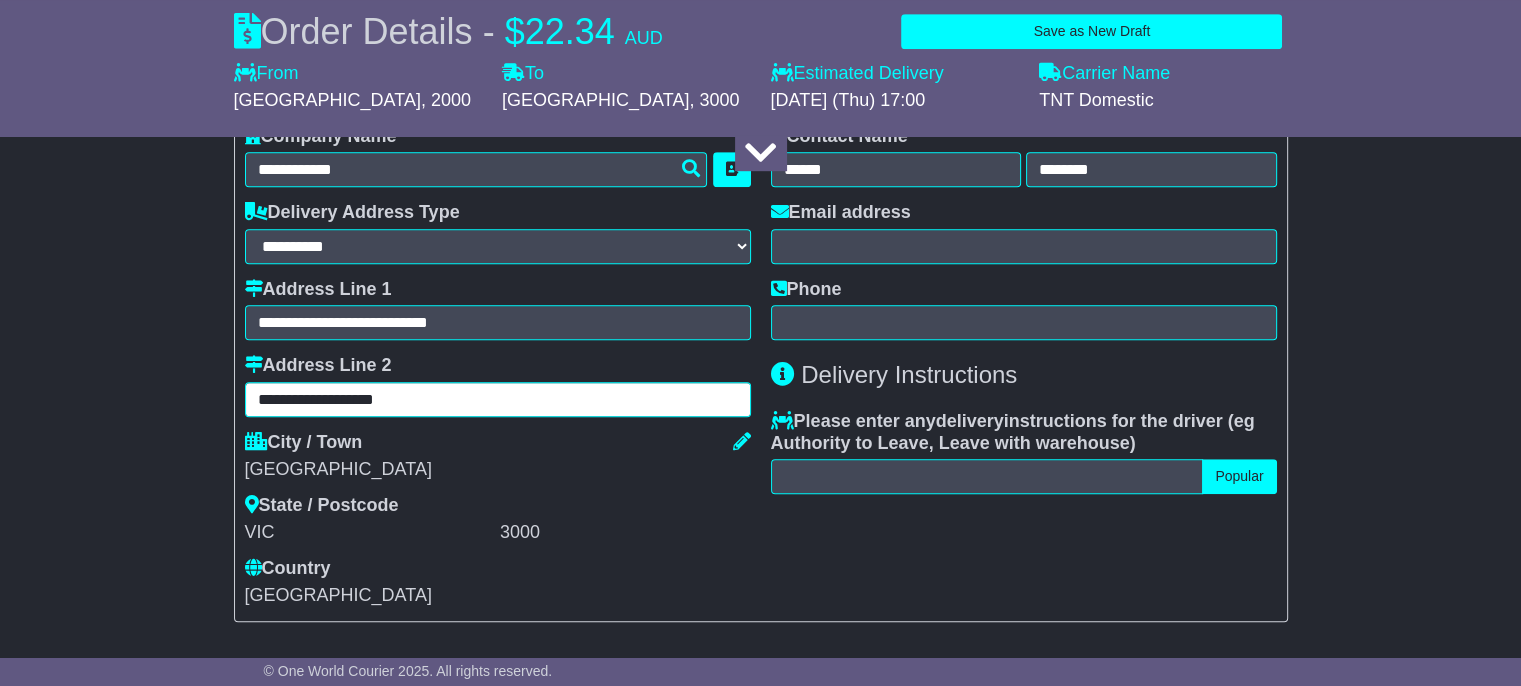 type on "**********" 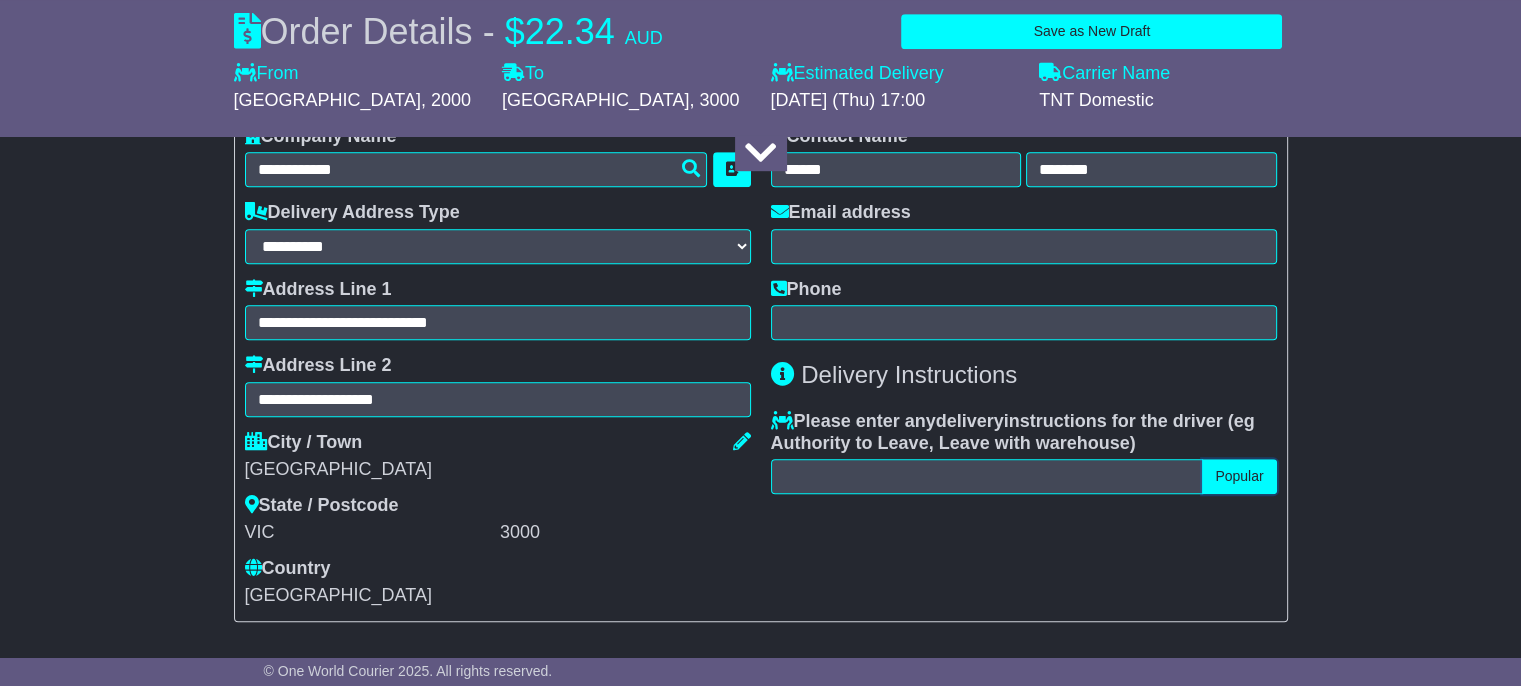 click on "Popular" at bounding box center [1239, 476] 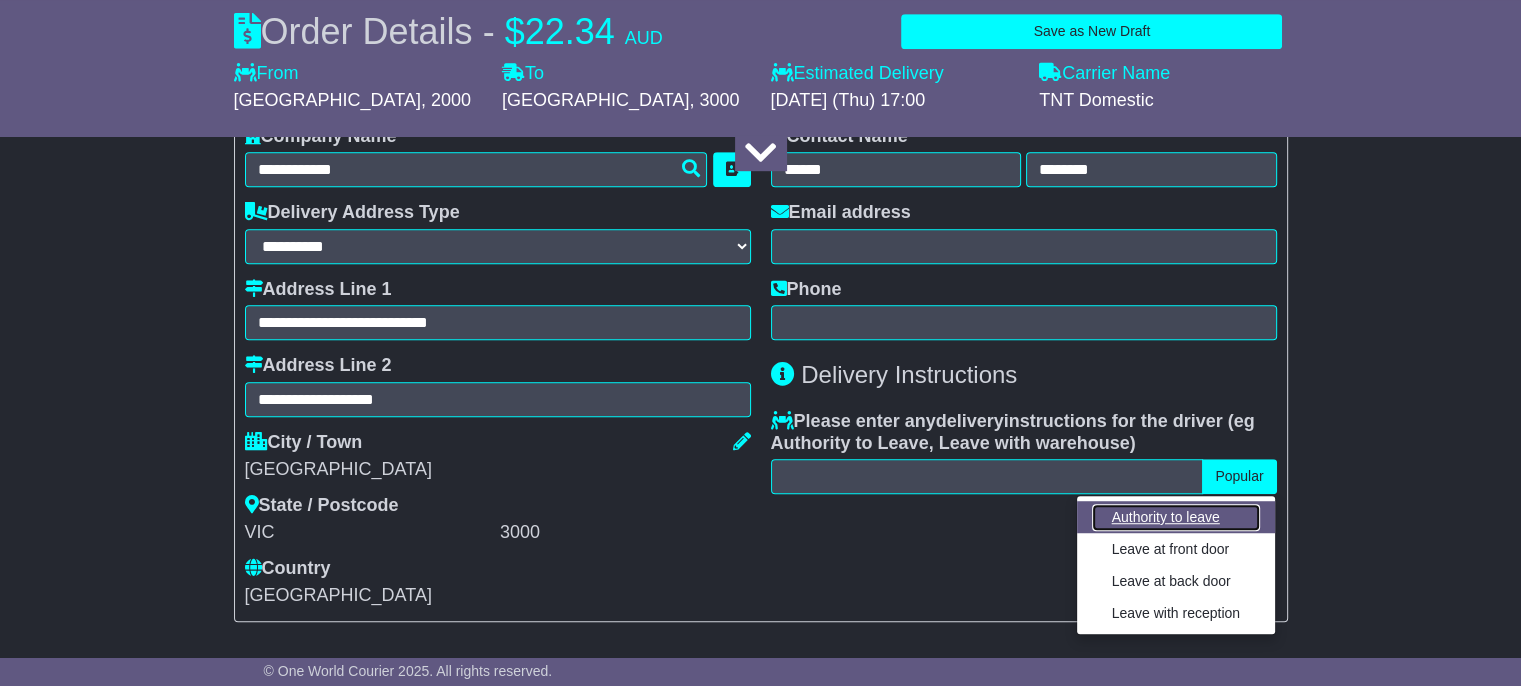 click on "Authority to leave" at bounding box center (1176, 517) 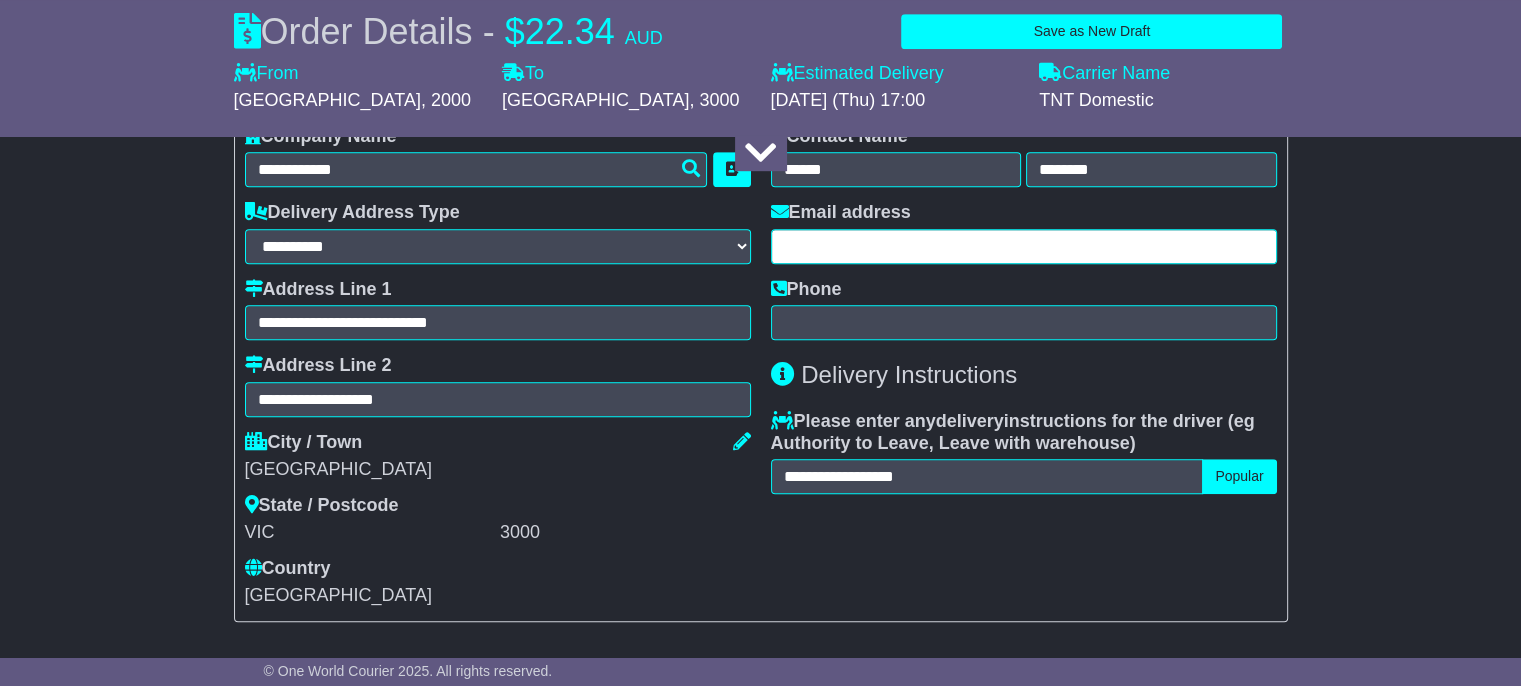 click at bounding box center [1024, 246] 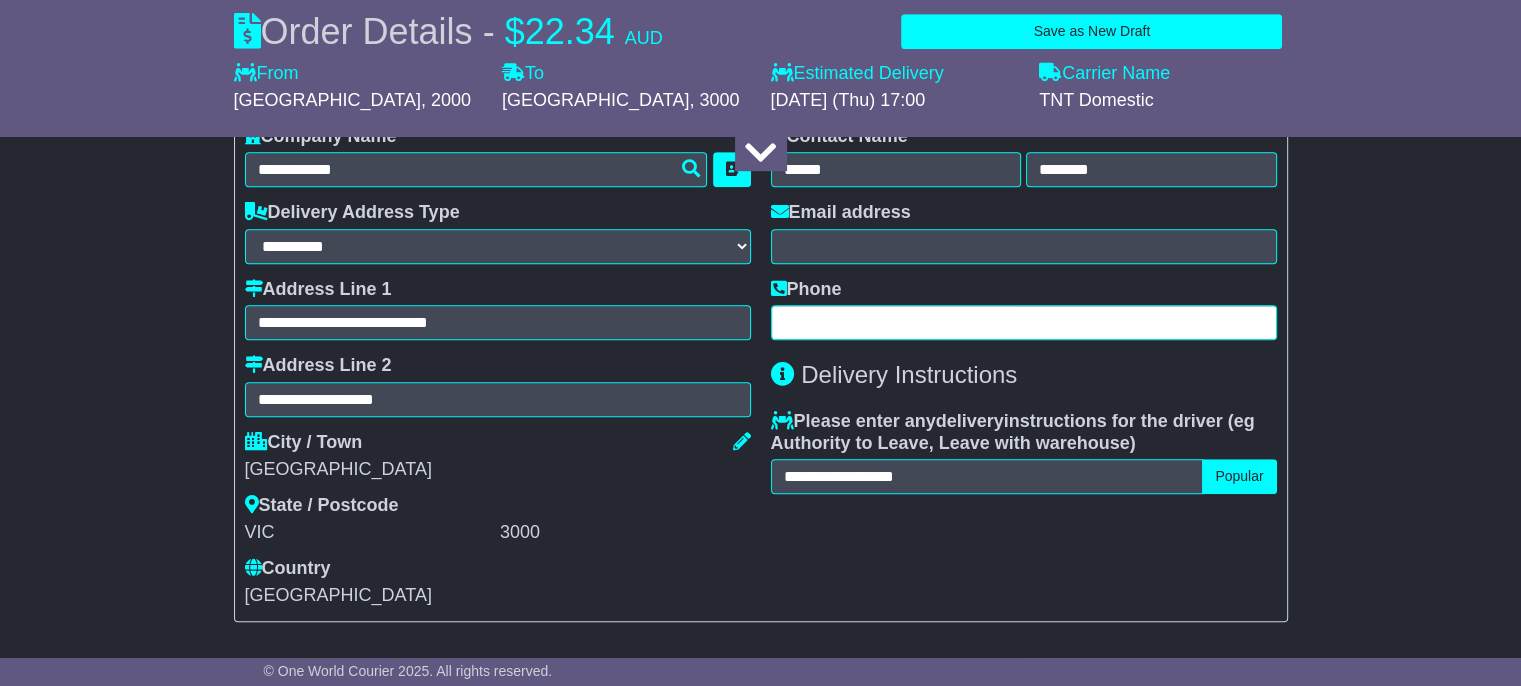 click at bounding box center (1024, 322) 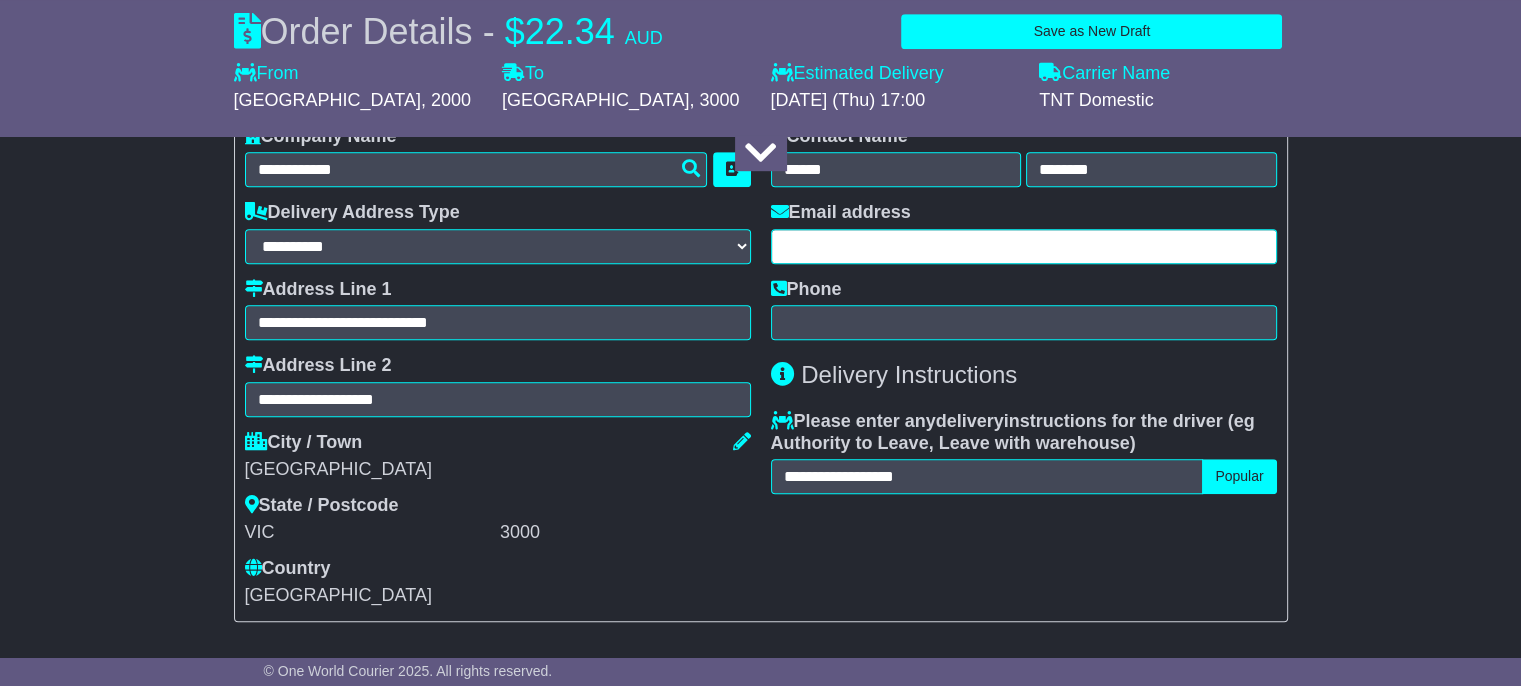click at bounding box center [1024, 246] 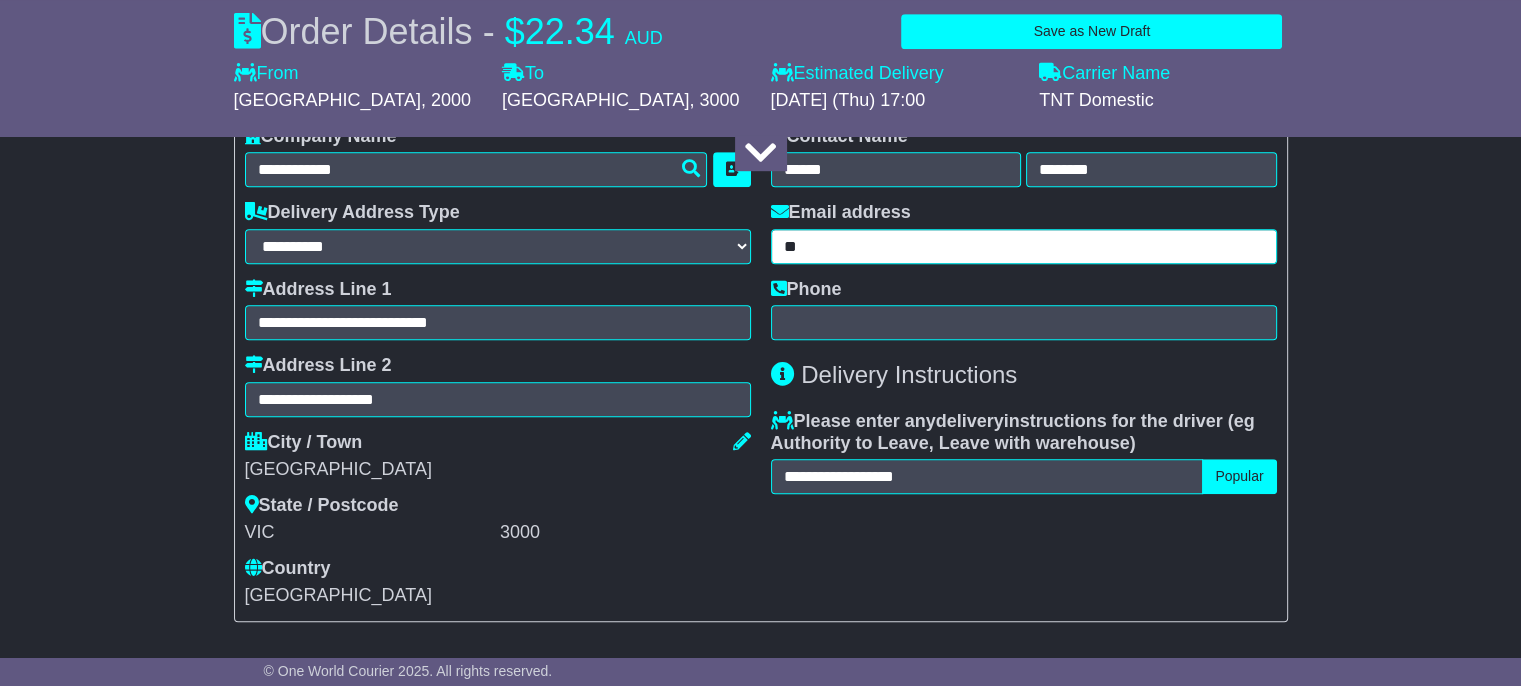 type on "*" 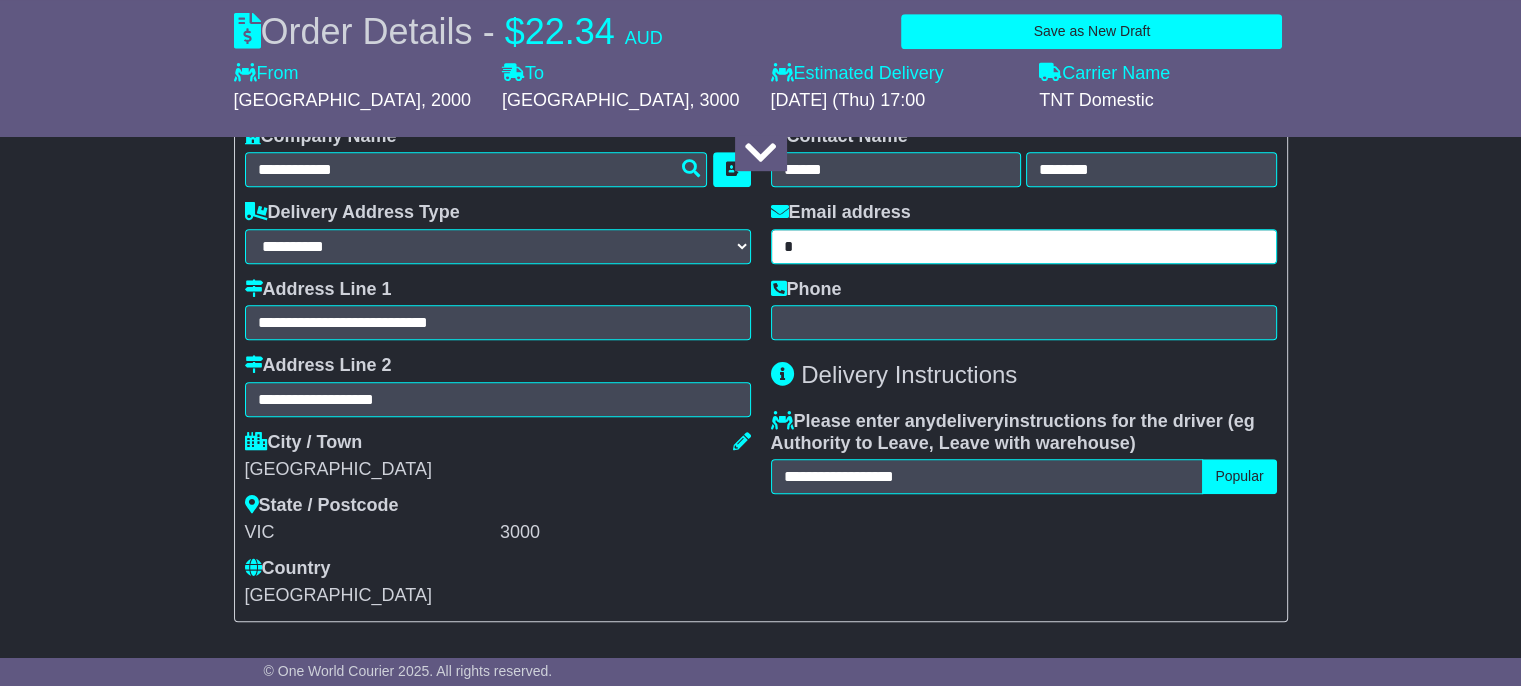 type 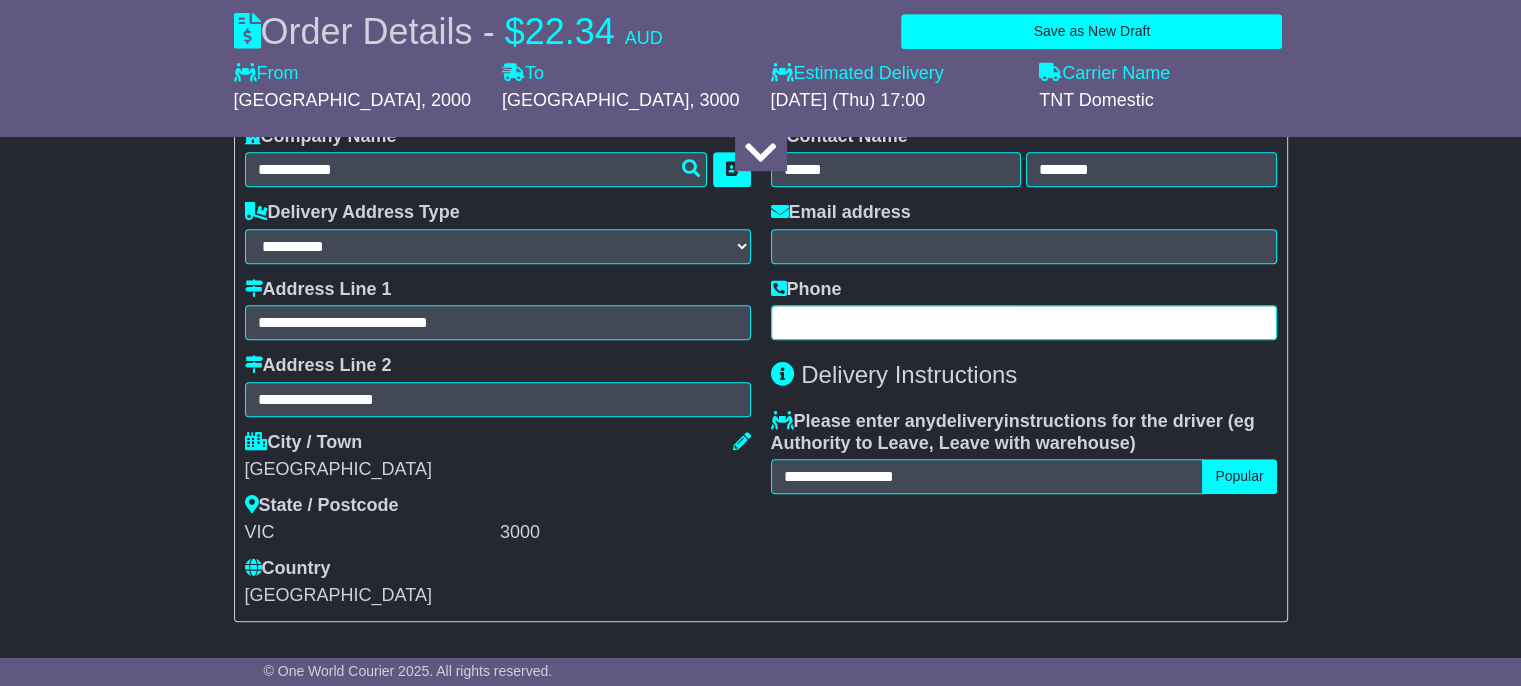 click at bounding box center [1024, 322] 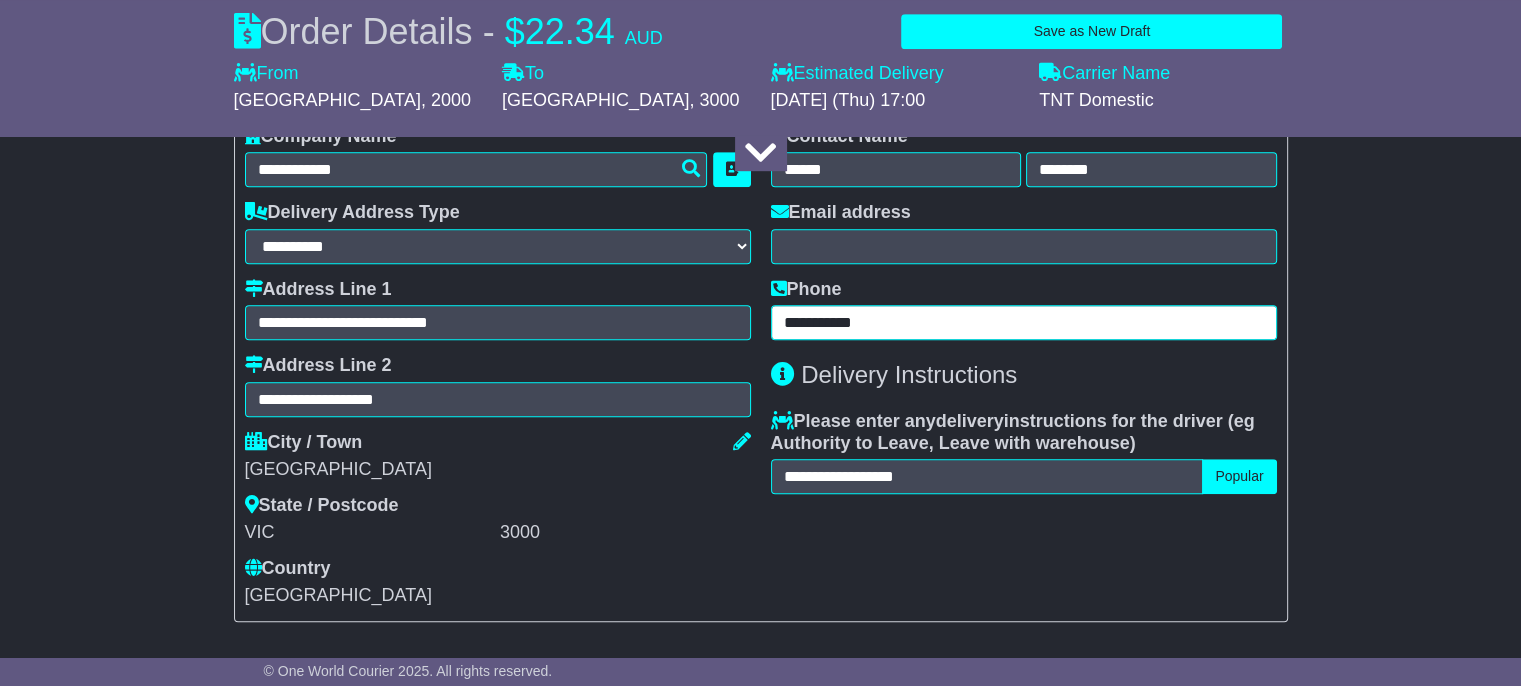 type on "**********" 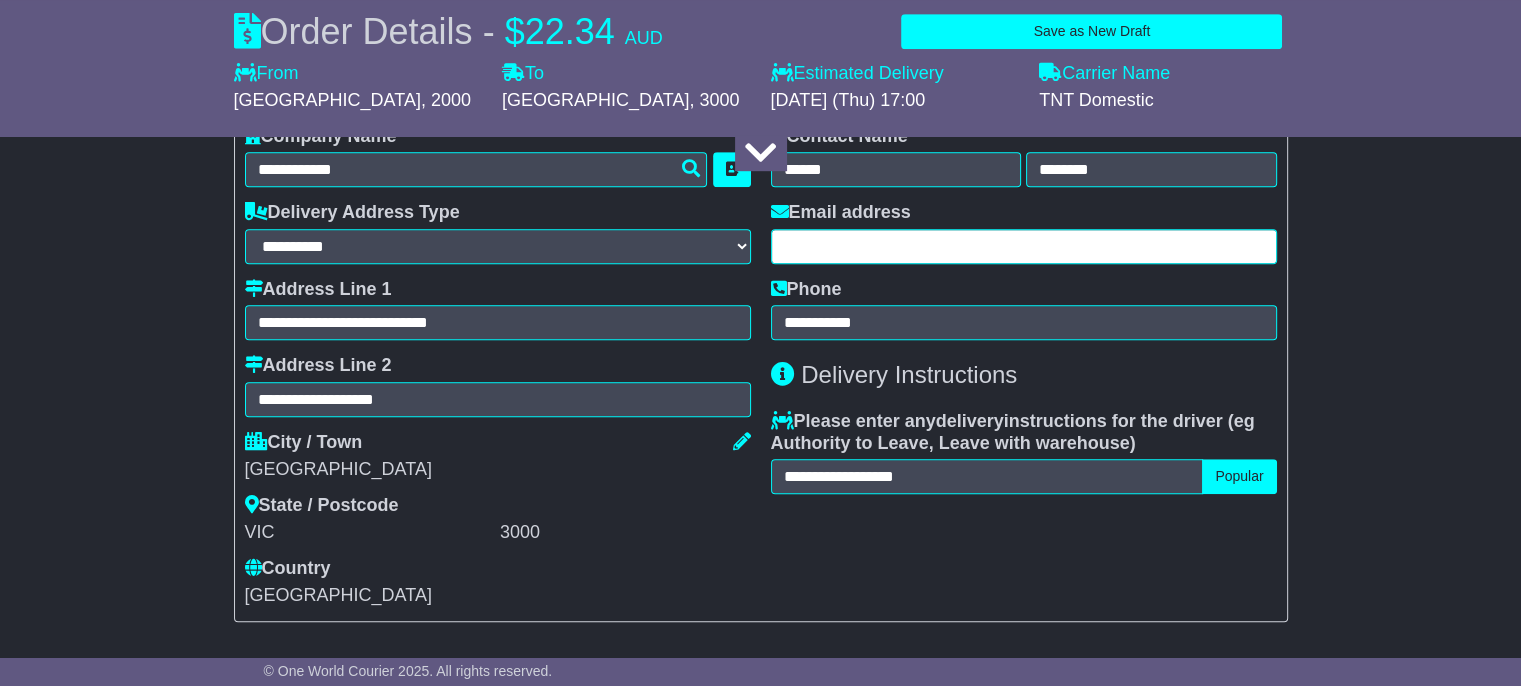 click at bounding box center [1024, 246] 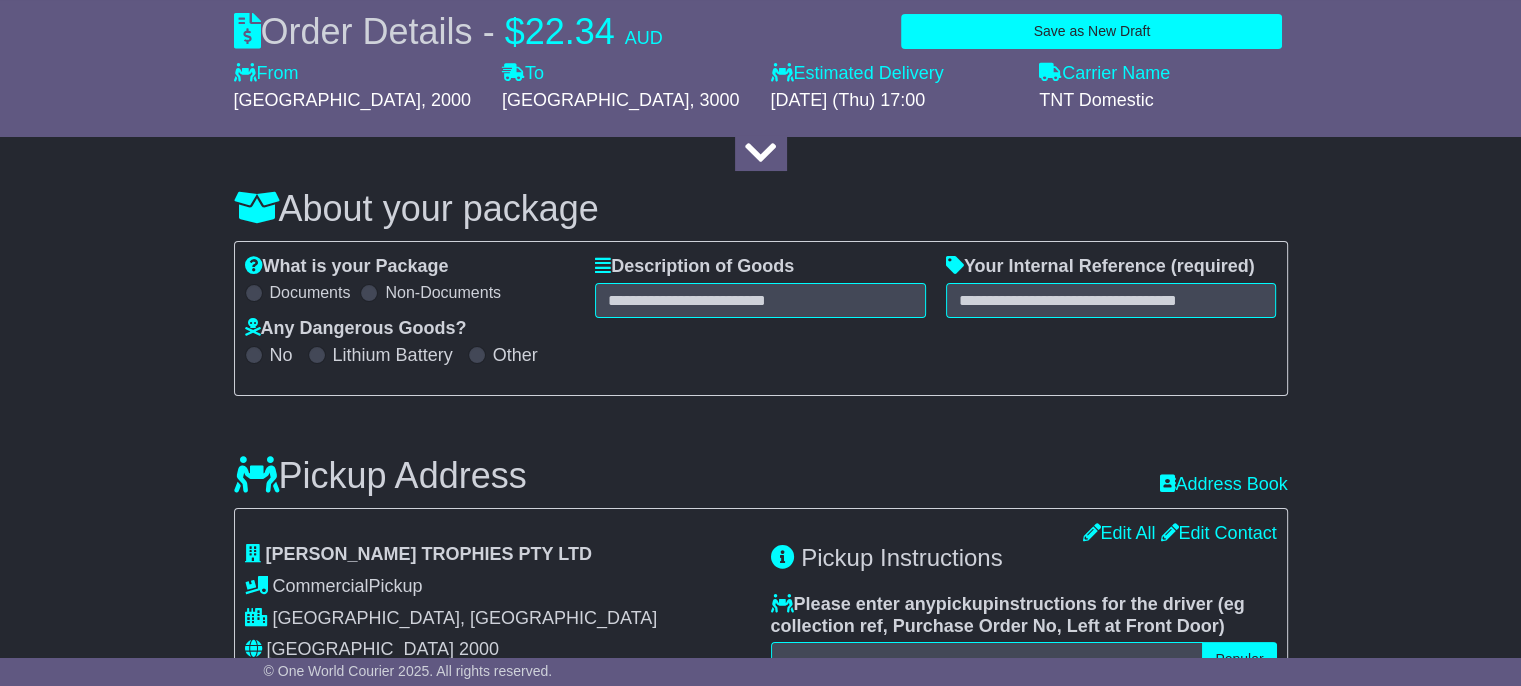 scroll, scrollTop: 199, scrollLeft: 0, axis: vertical 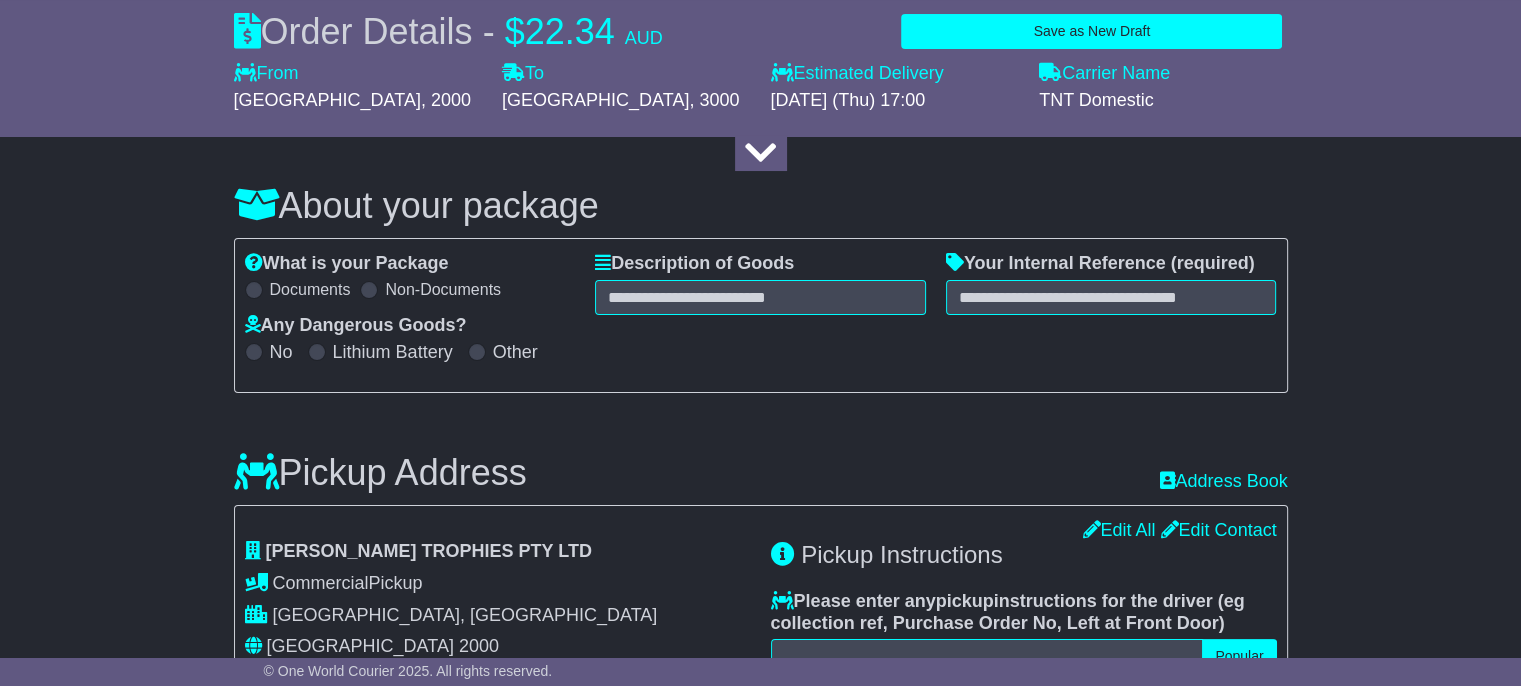 type on "**********" 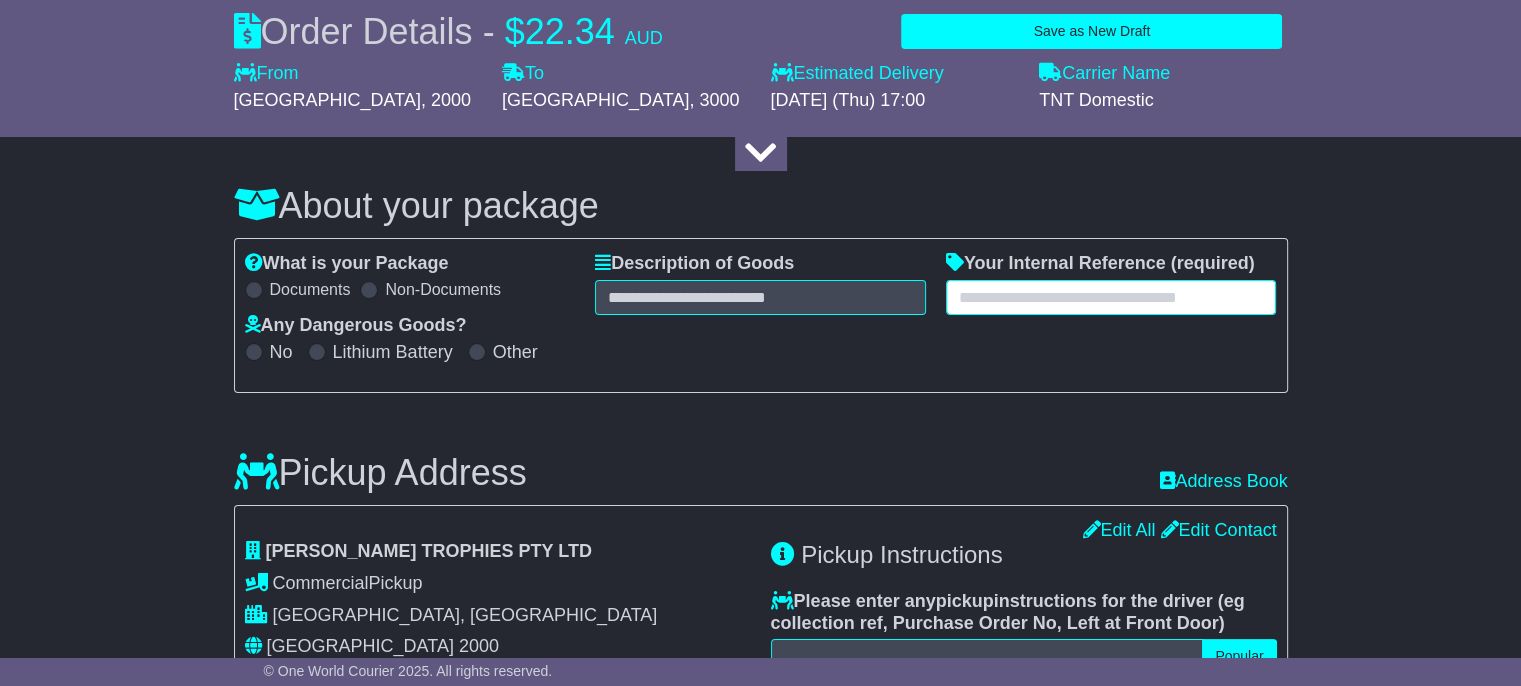 click at bounding box center [1111, 297] 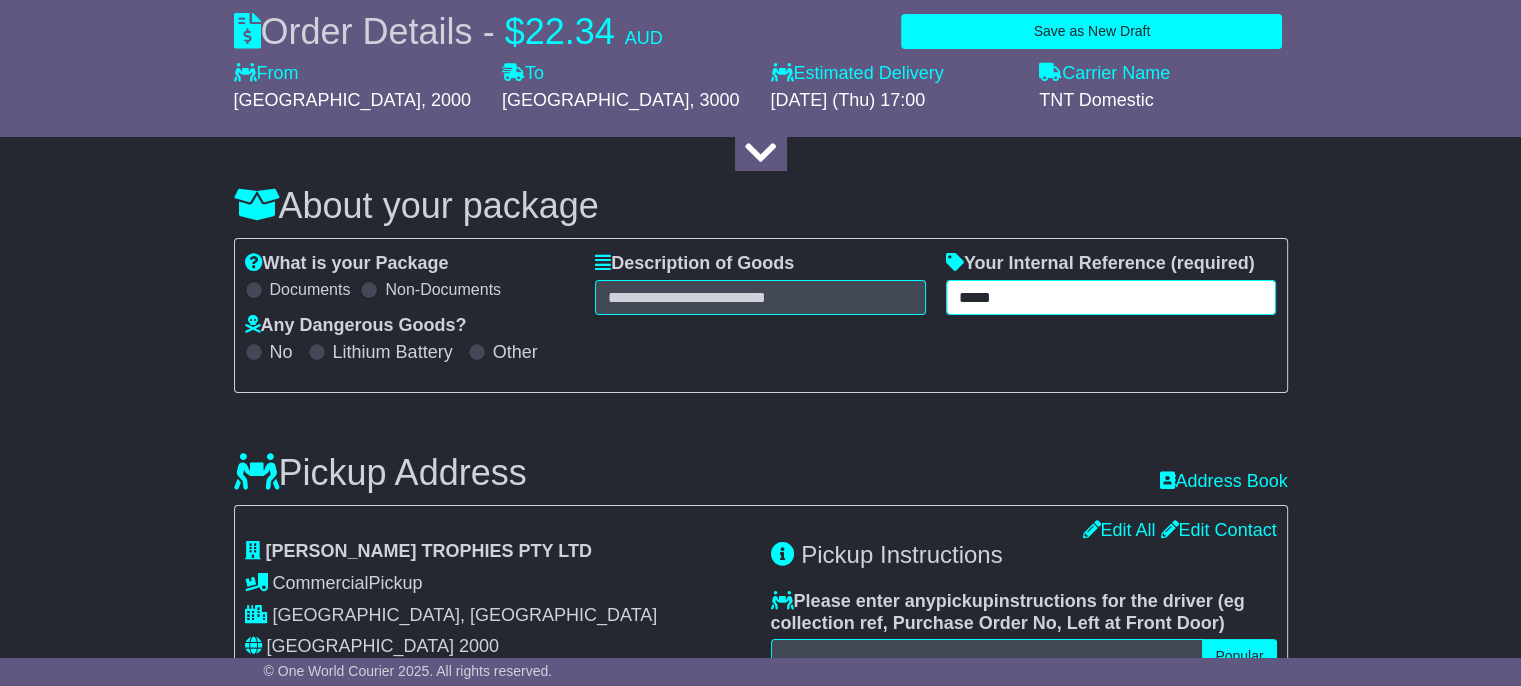 type on "*****" 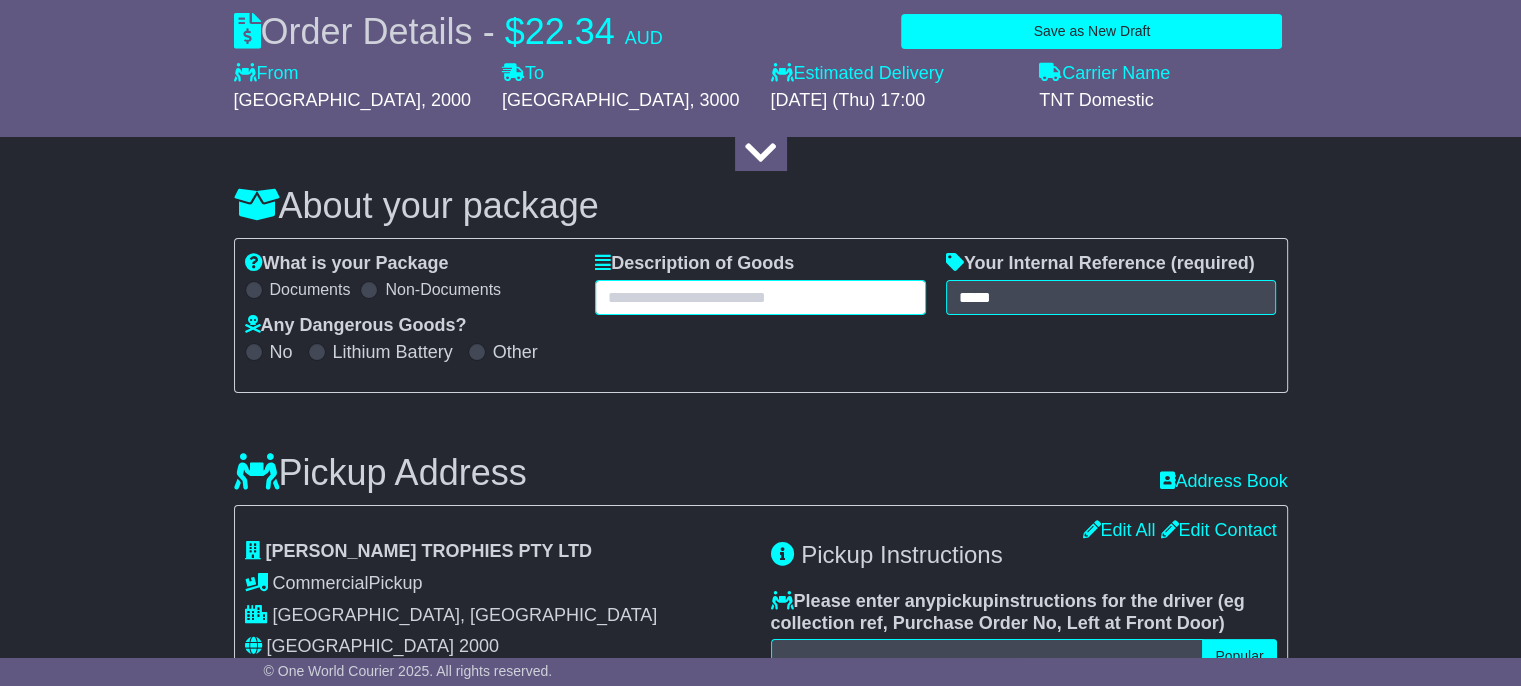 click at bounding box center (760, 297) 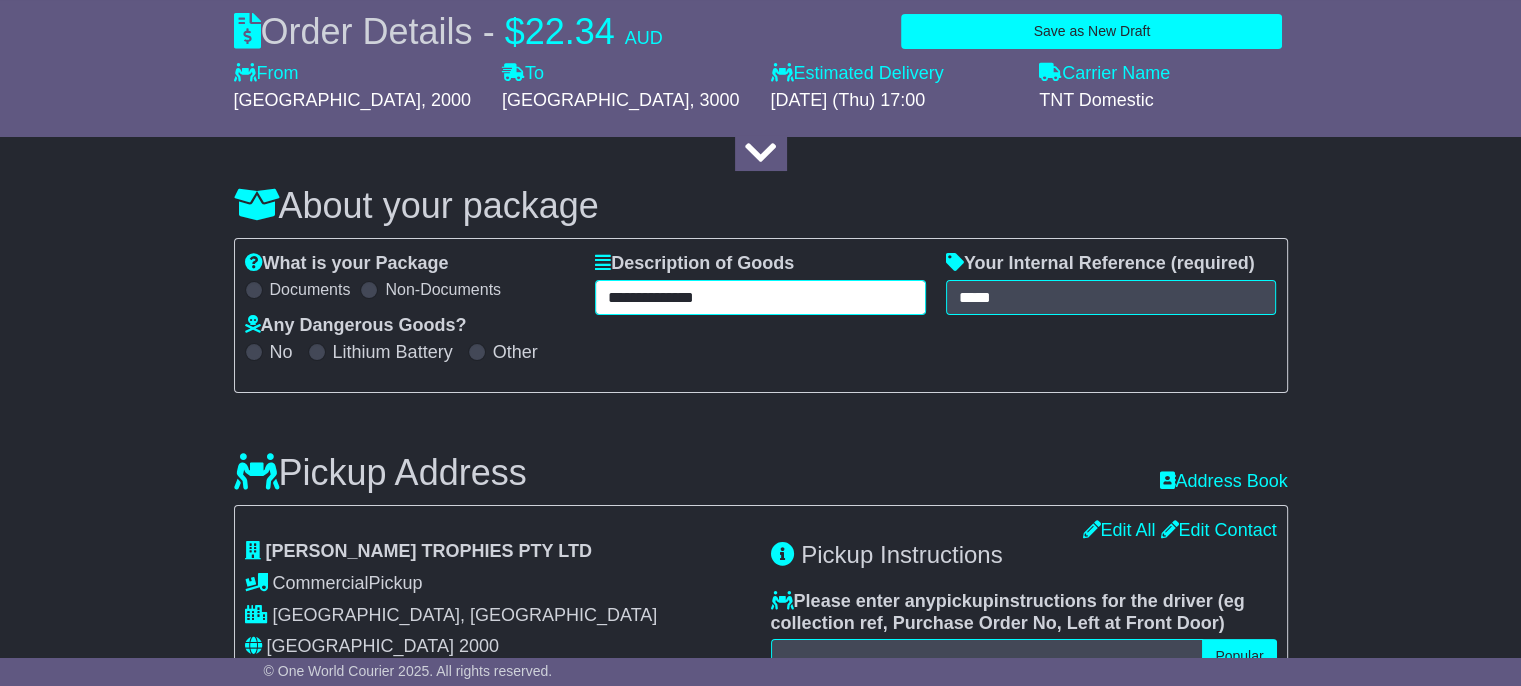 click on "**********" at bounding box center (760, 297) 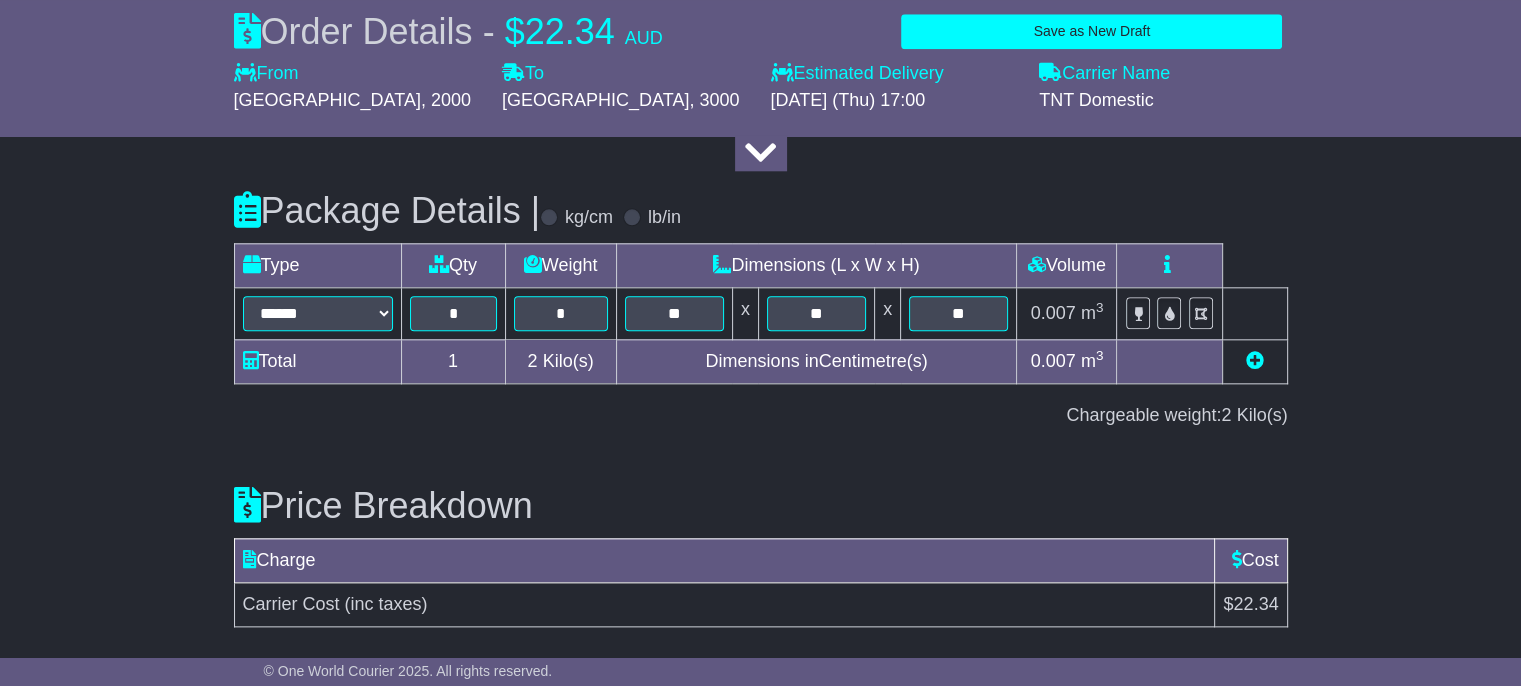 scroll, scrollTop: 2228, scrollLeft: 0, axis: vertical 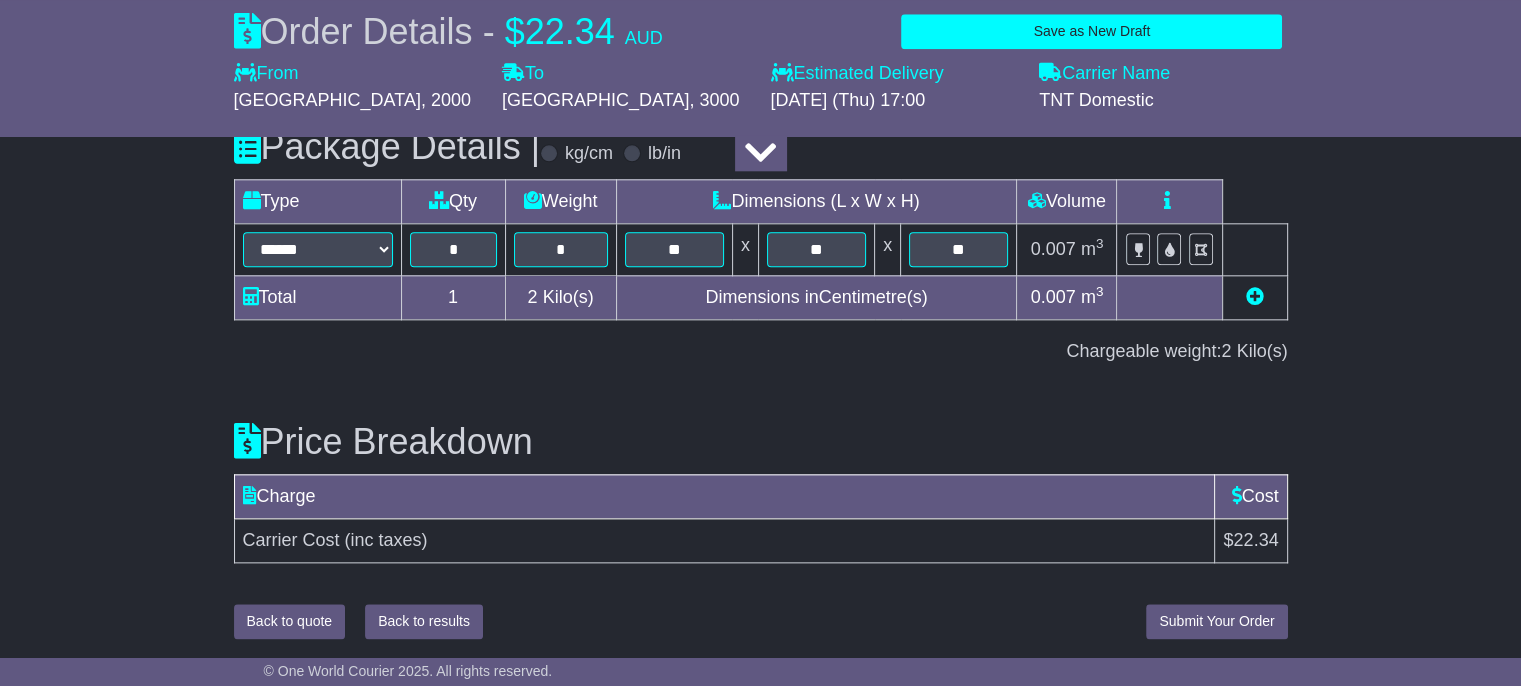 type on "**********" 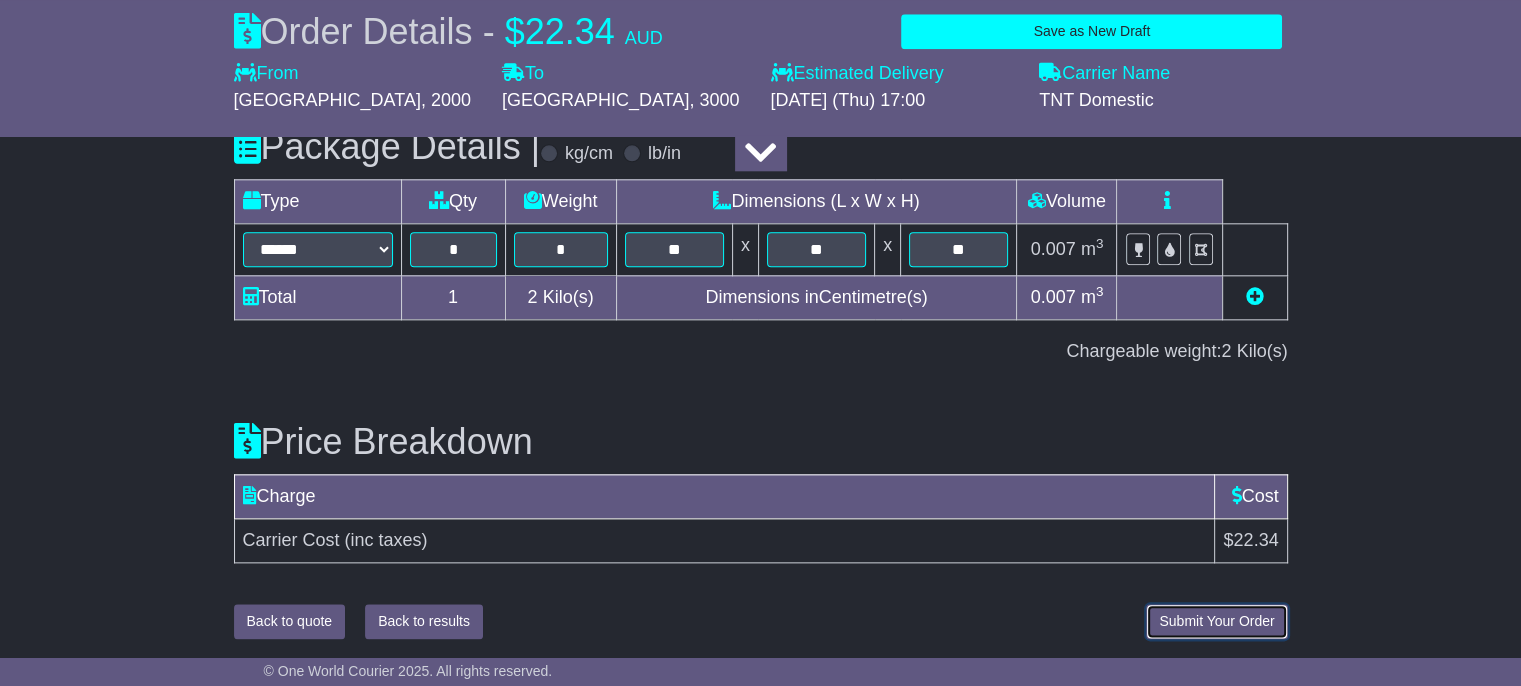 click on "Submit Your Order" at bounding box center [1216, 621] 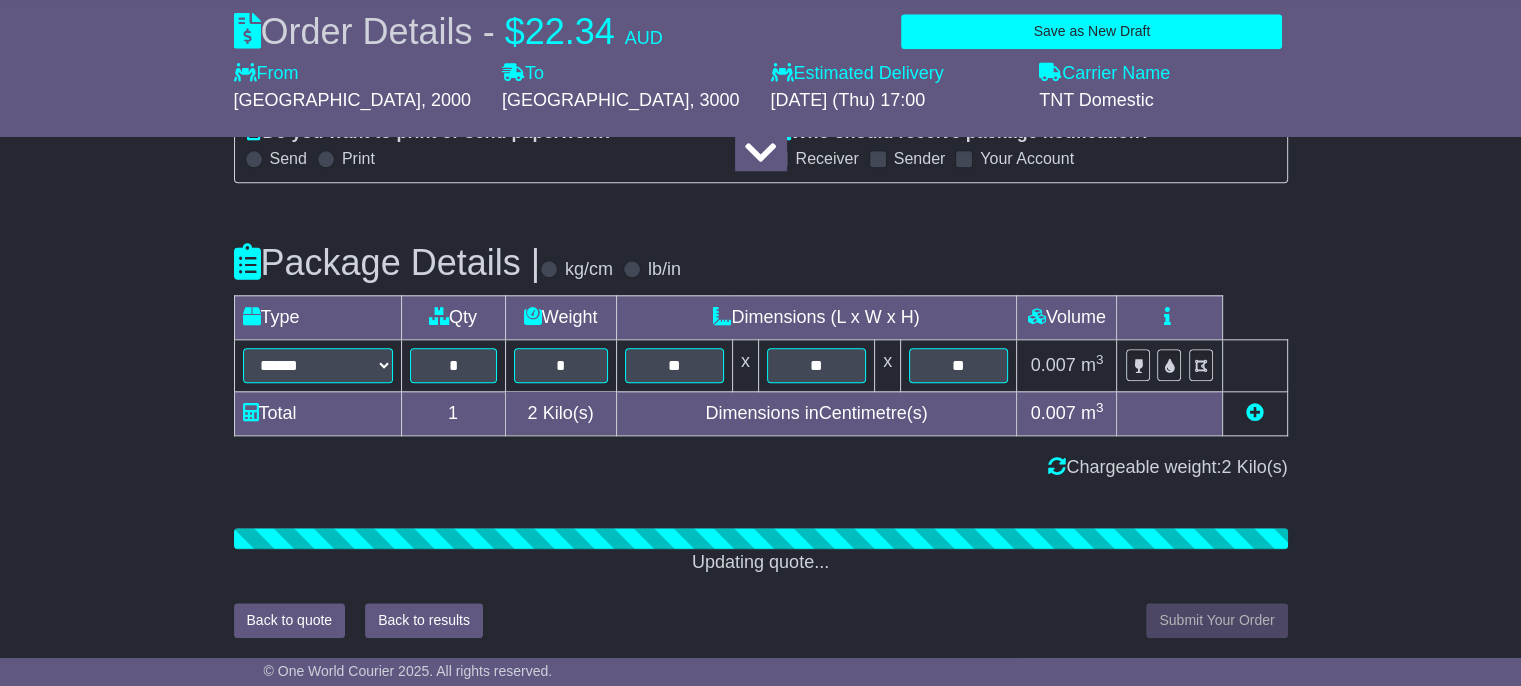 scroll, scrollTop: 2228, scrollLeft: 0, axis: vertical 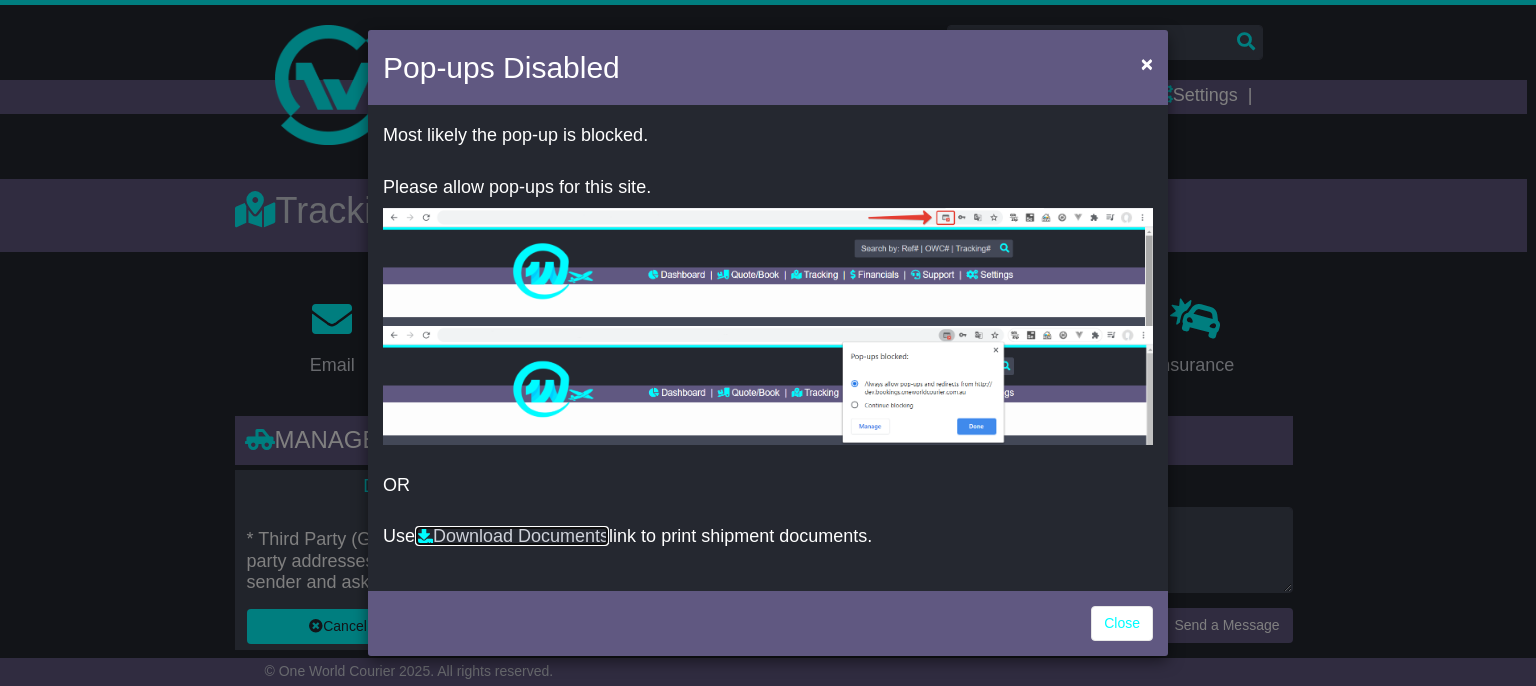 click on "Download Documents" at bounding box center [512, 536] 